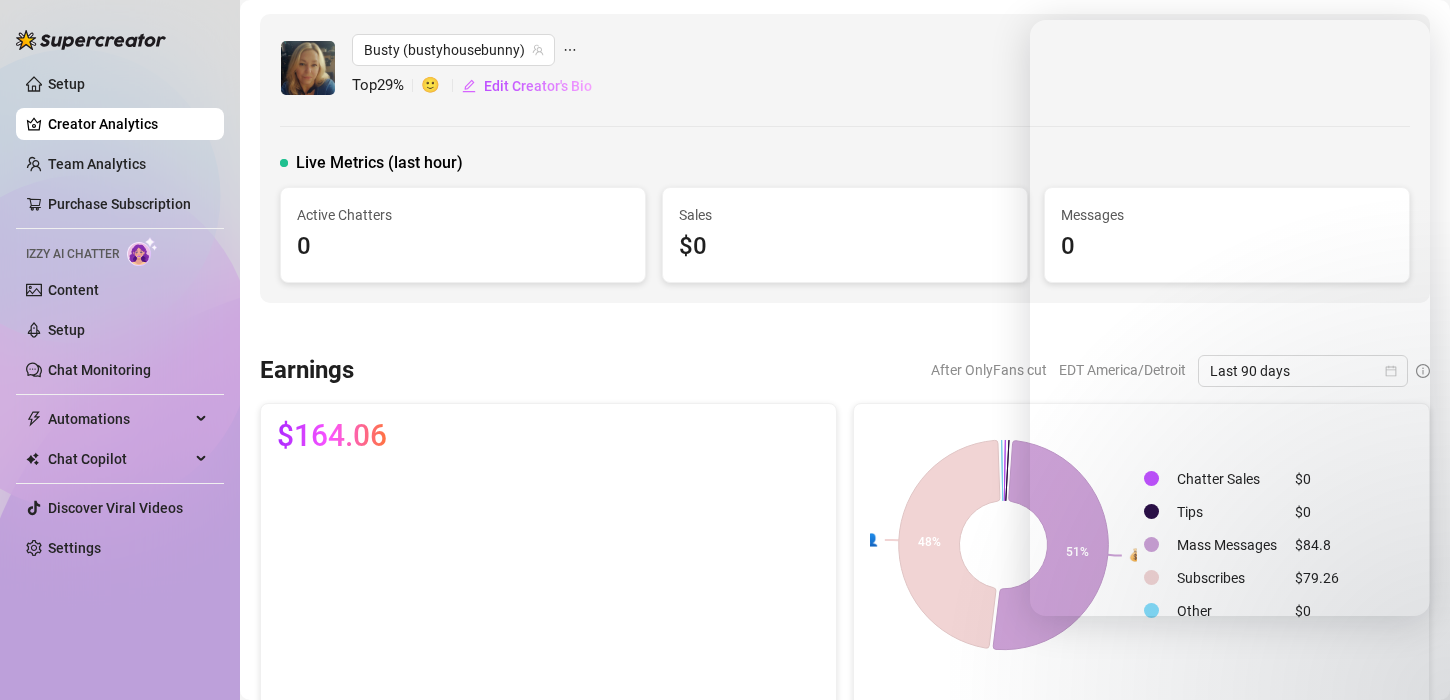 scroll, scrollTop: 0, scrollLeft: 0, axis: both 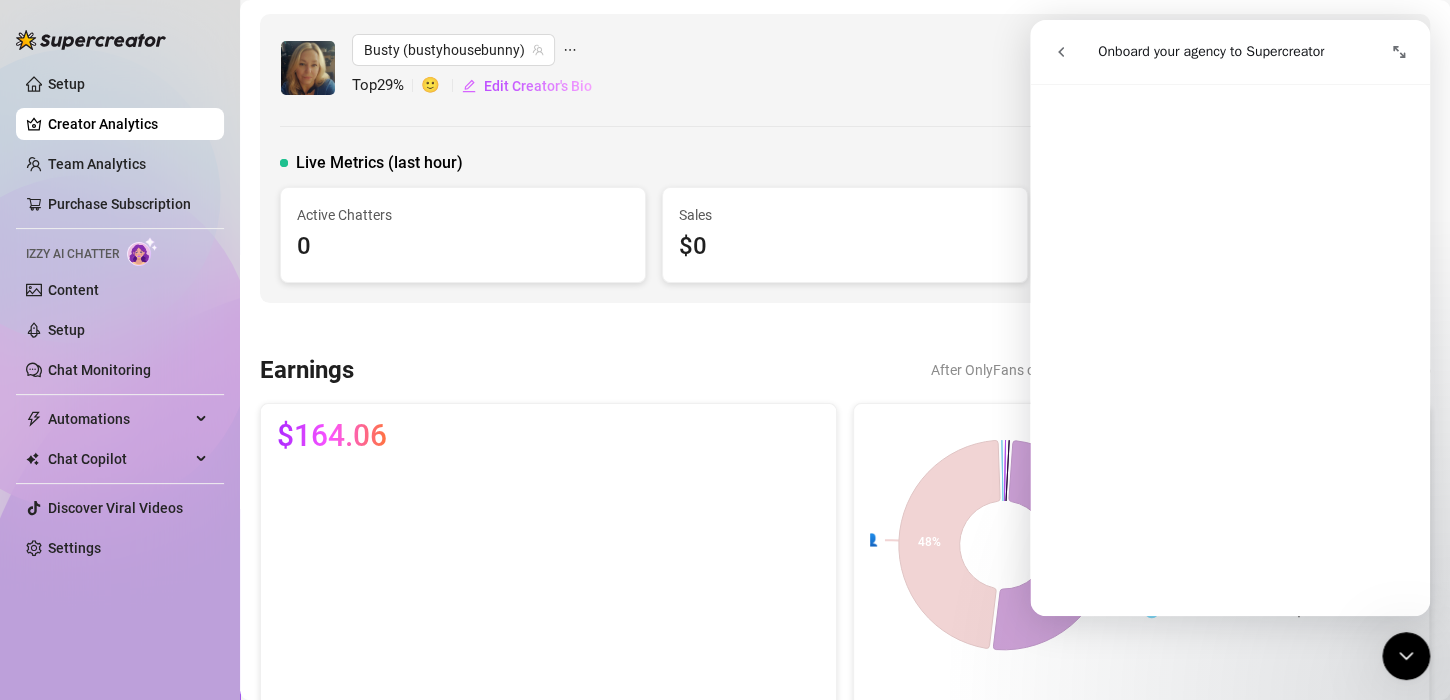 click on "[NICKNAME] ([USERNAME]) Top 29 % 🙂 Edit Creator's Bio" at bounding box center [845, 68] 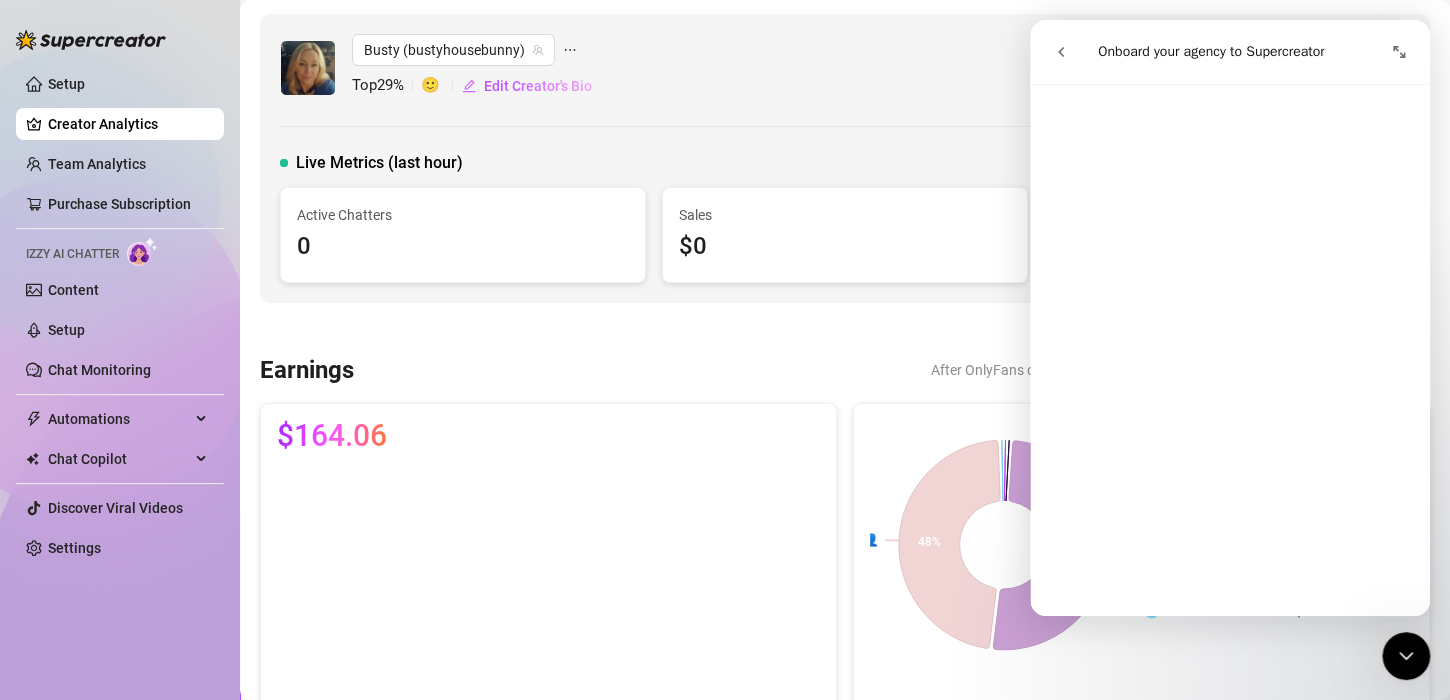 click on "[NICKNAME] ([USERNAME]) Top 29 % 🙂 Edit Creator's Bio Live Metrics (last hour) Active Chatters 0 Sales $0 Messages 0" at bounding box center (845, 158) 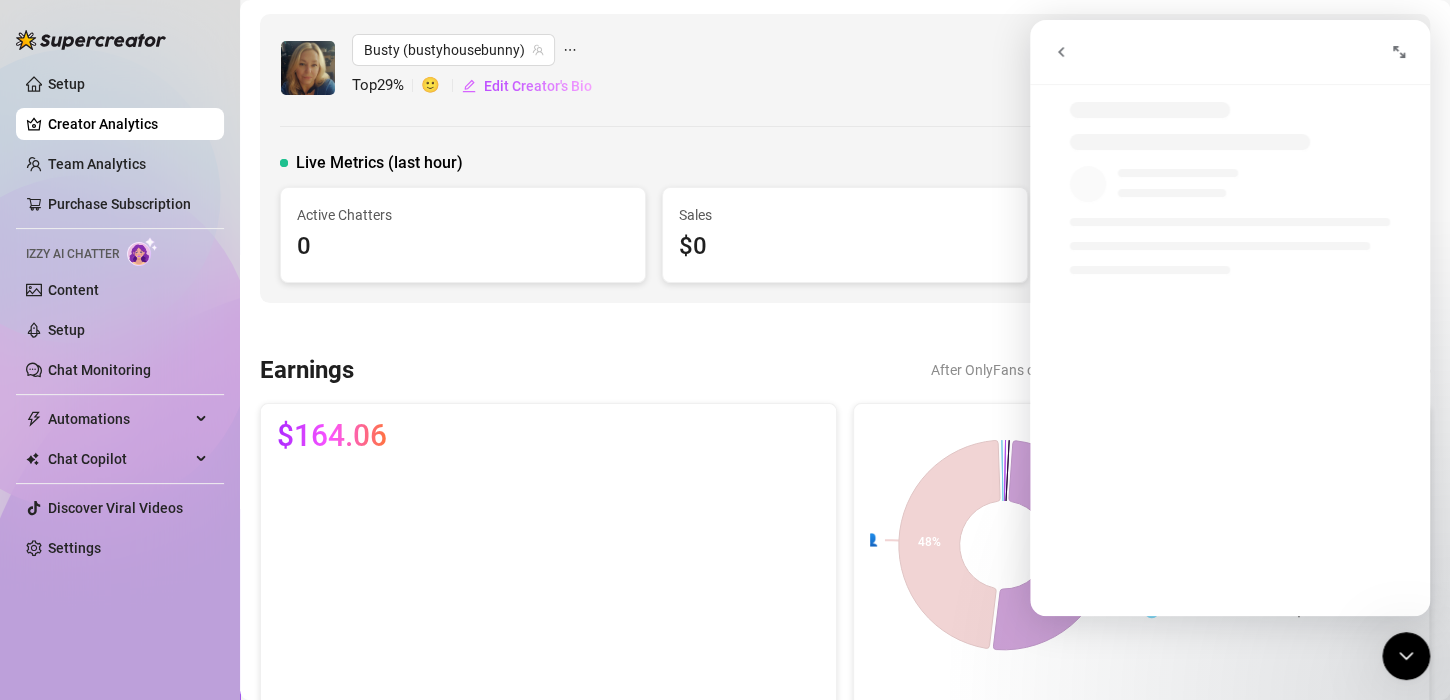 click 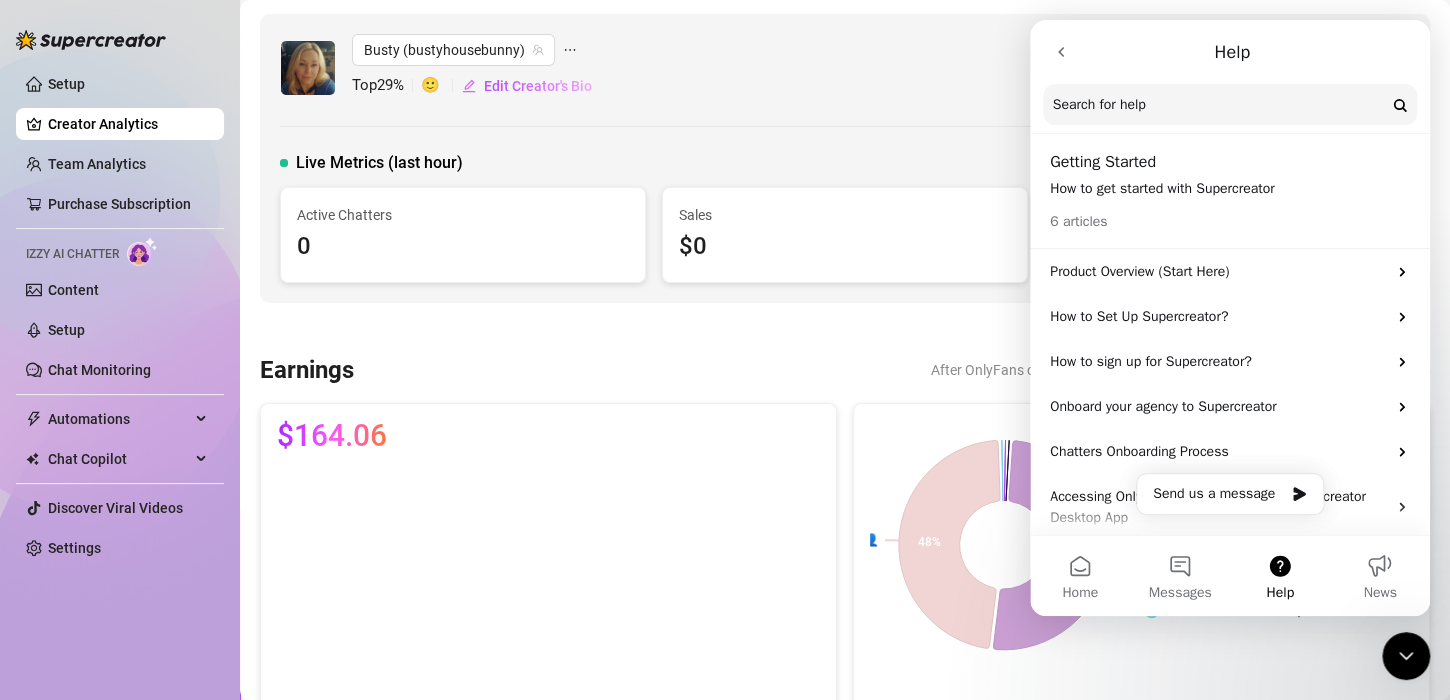click 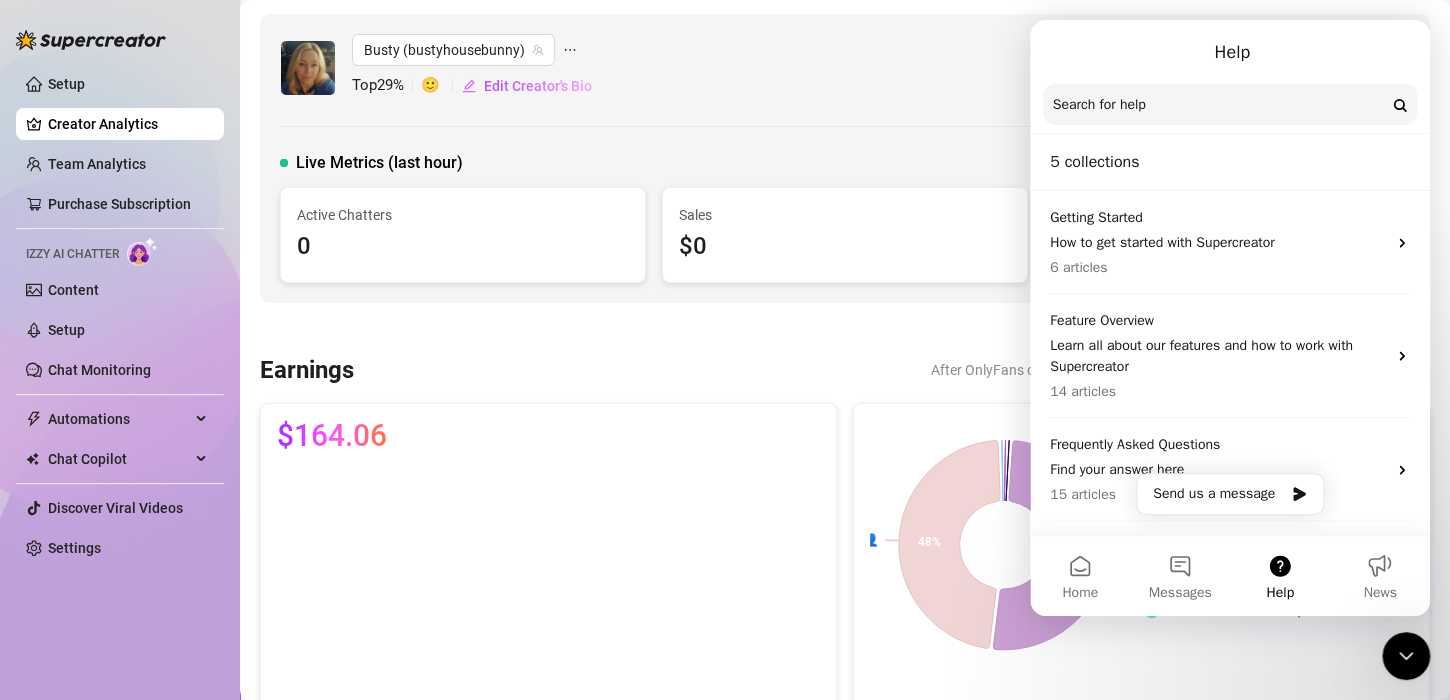 click on "[NICKNAME] ([USERNAME]) Top 29 % 🙂 Edit Creator's Bio Live Metrics (last hour) Active Chatters 0 Sales $0 Messages 0" at bounding box center [845, 158] 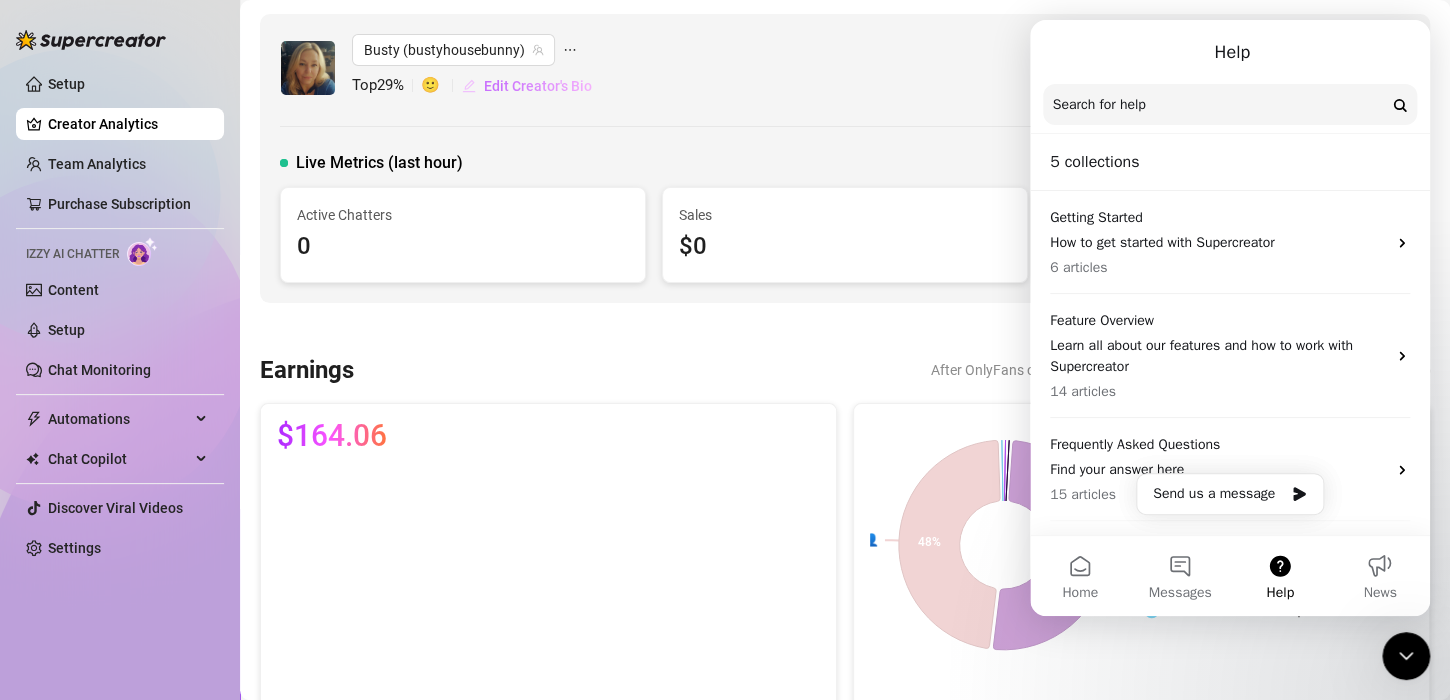 click on "Edit Creator's Bio" at bounding box center [538, 86] 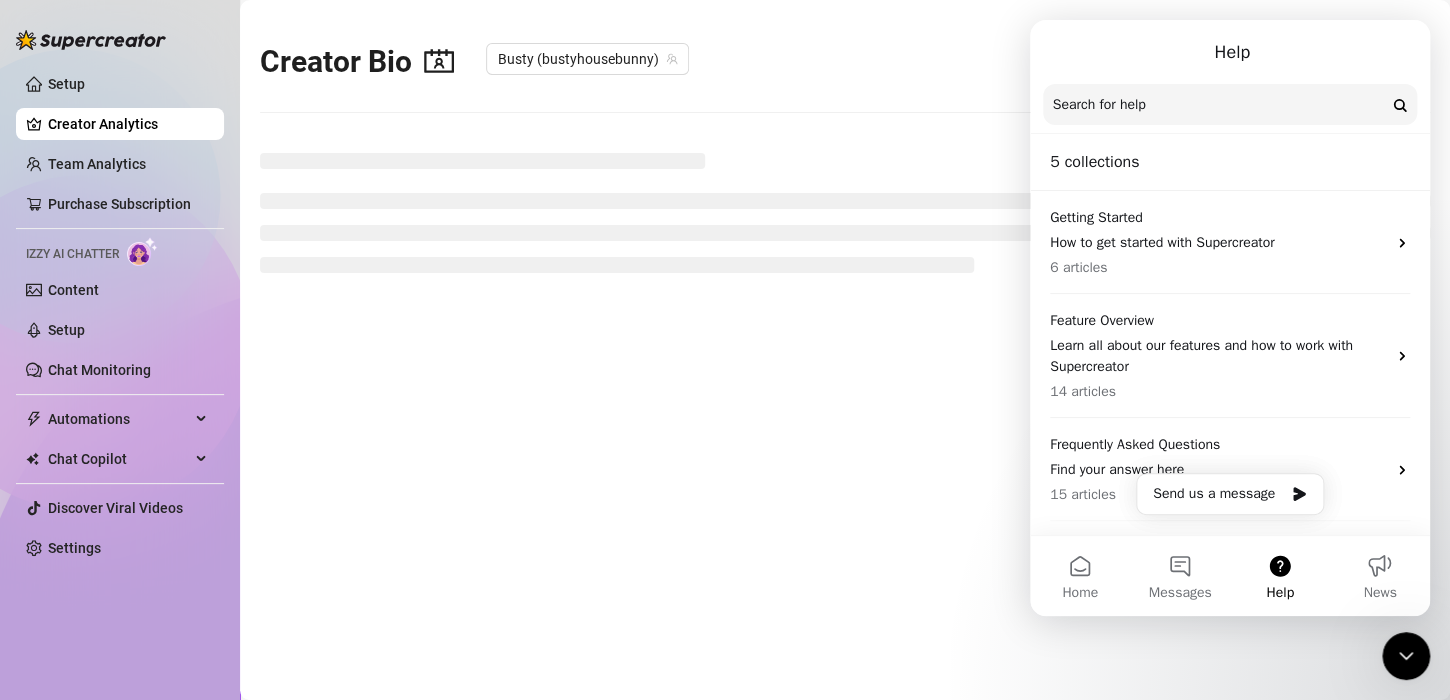 click on "Help" at bounding box center (1230, 52) 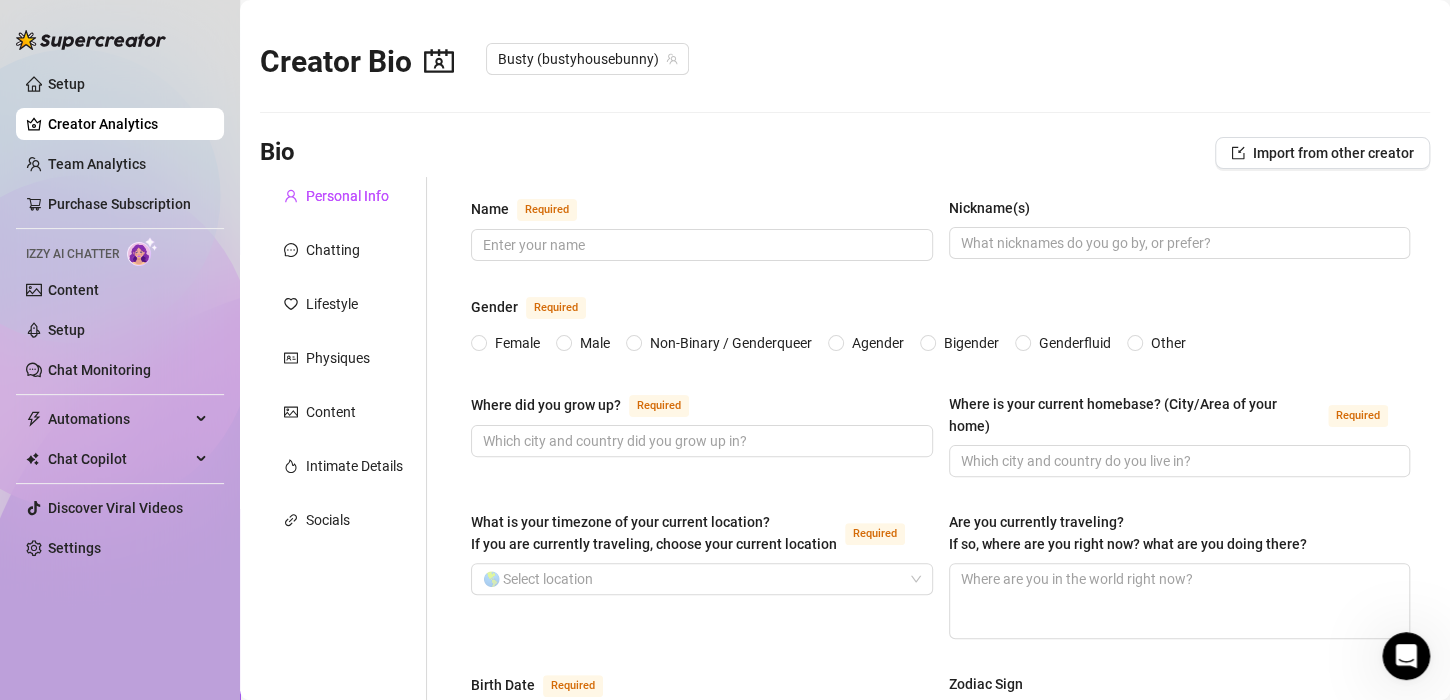 type 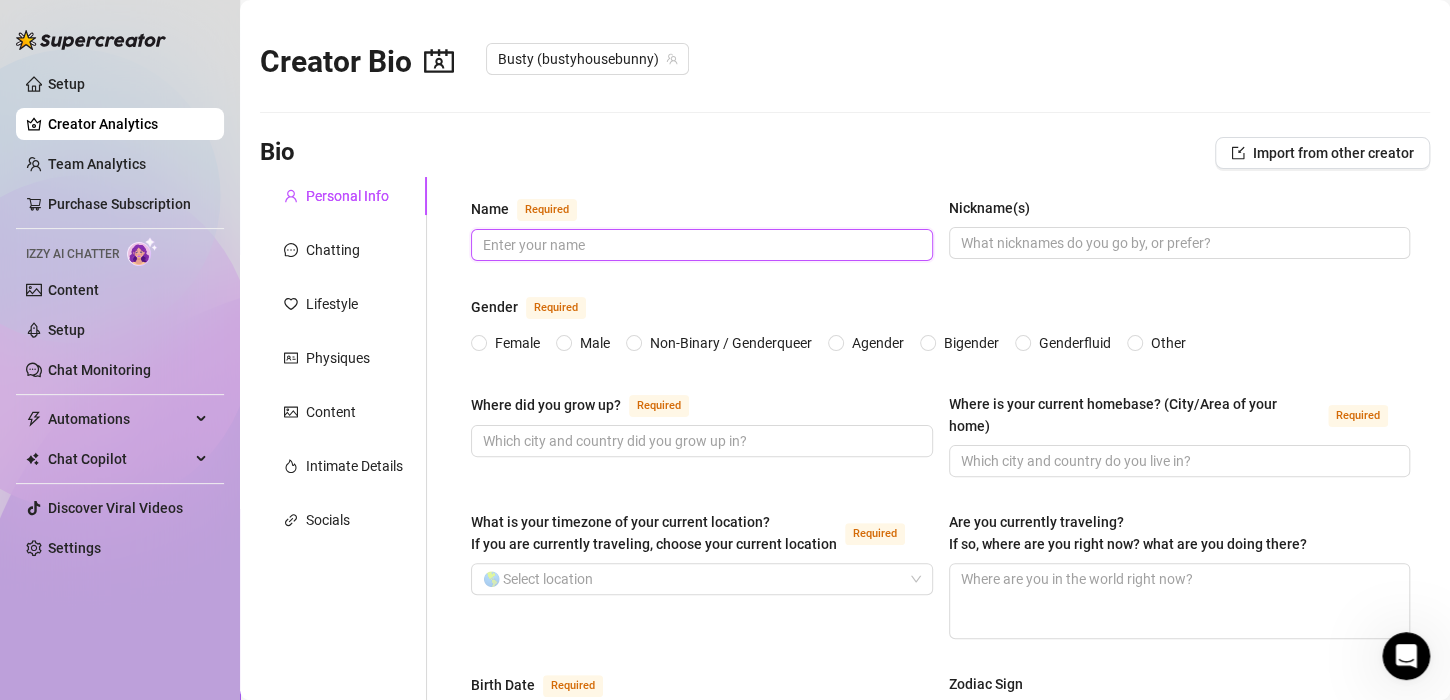 click on "Name Required" at bounding box center [700, 245] 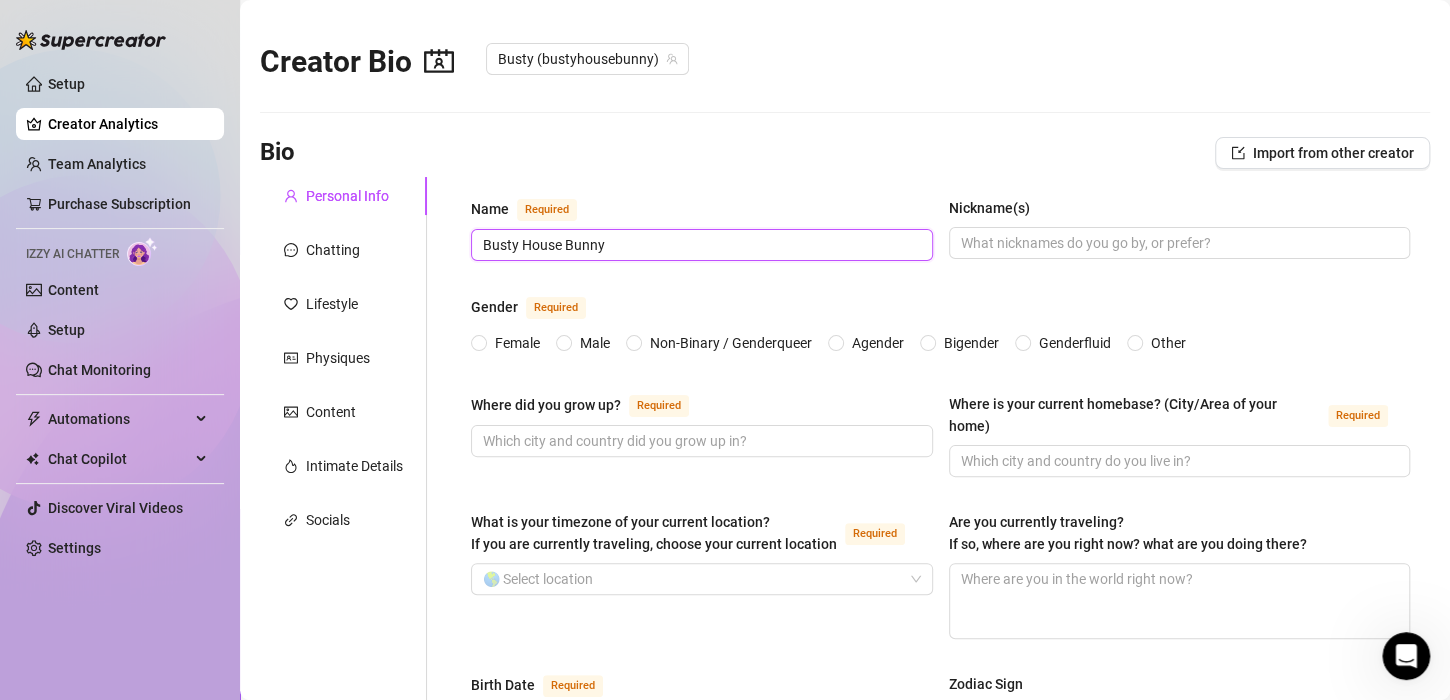 type on "Busty House Bunny" 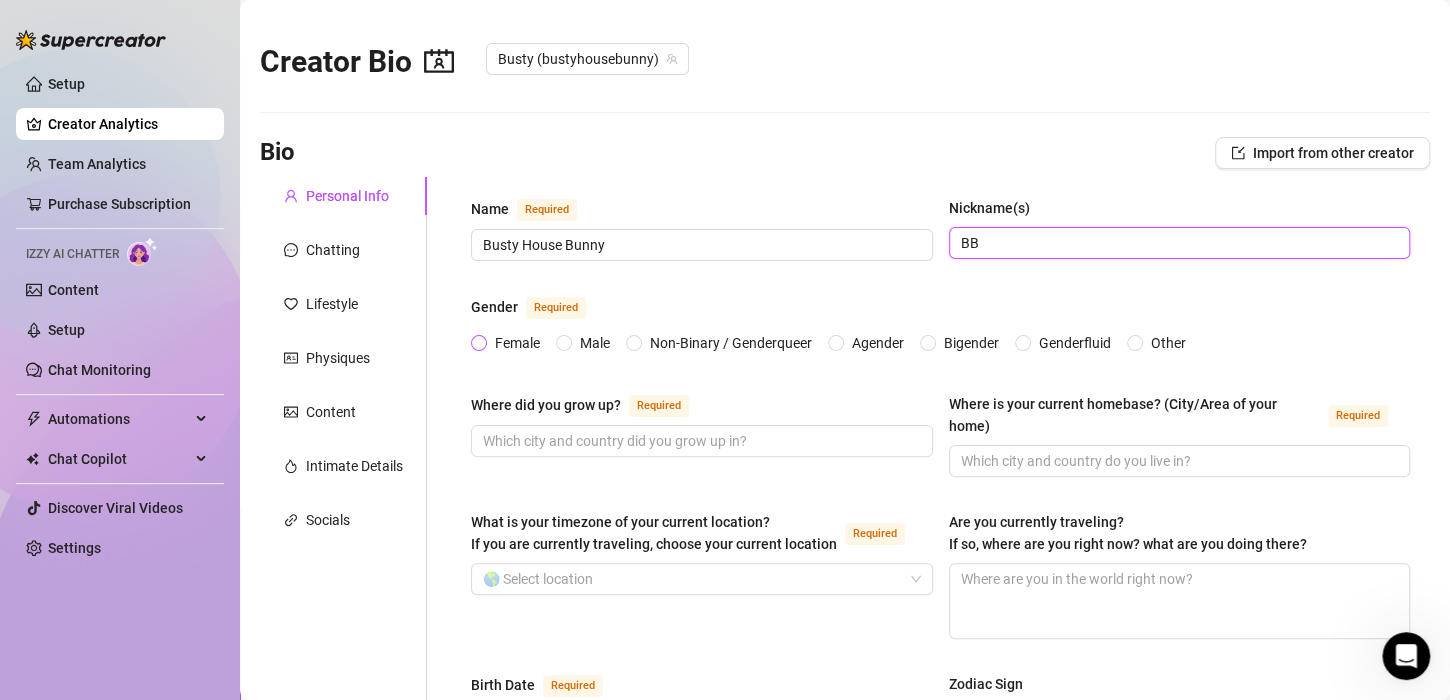 type on "BB" 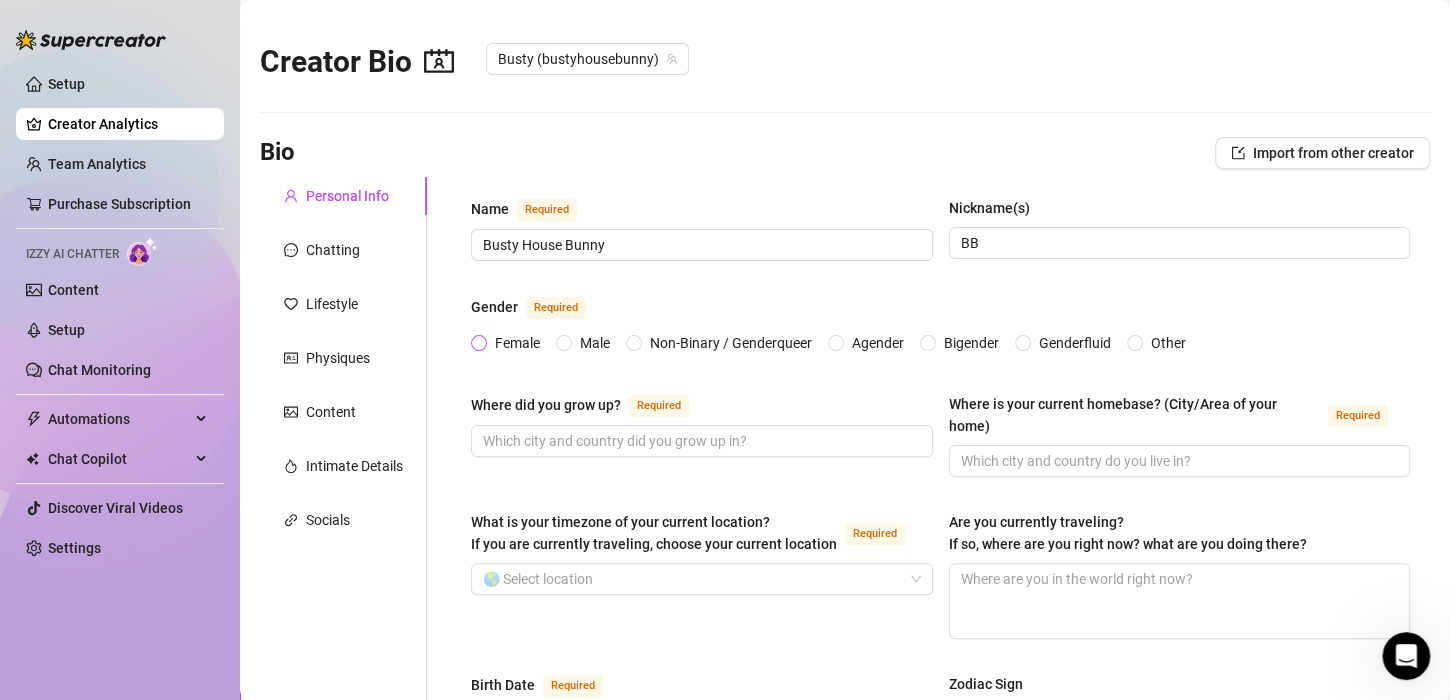 click on "Female" at bounding box center (480, 344) 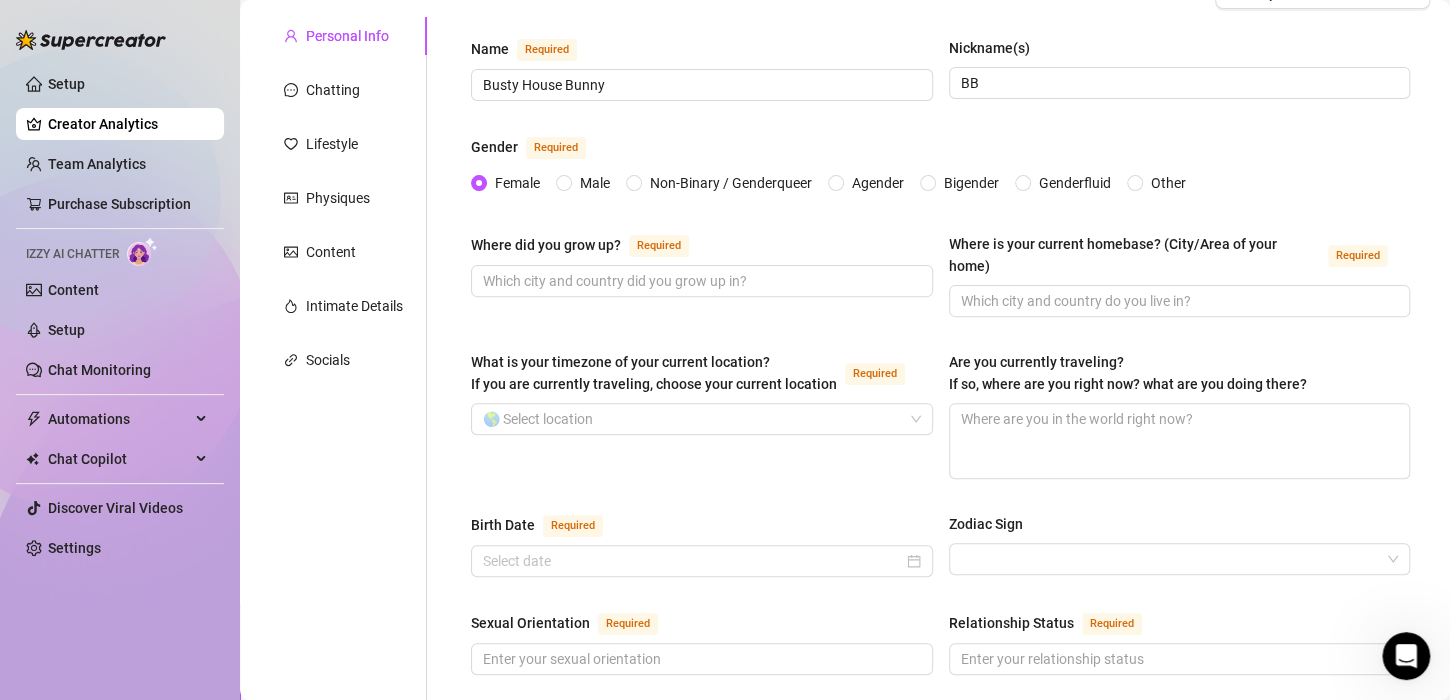 scroll, scrollTop: 176, scrollLeft: 0, axis: vertical 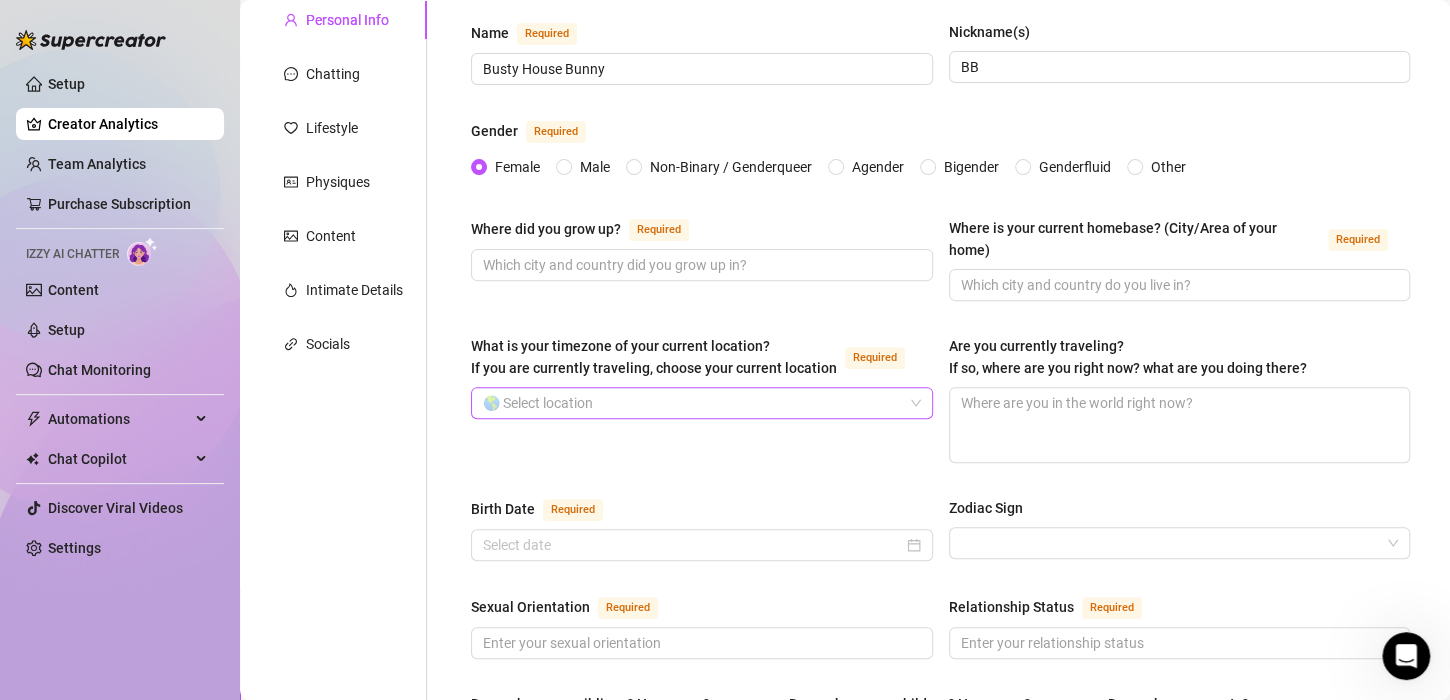 click at bounding box center (702, 403) 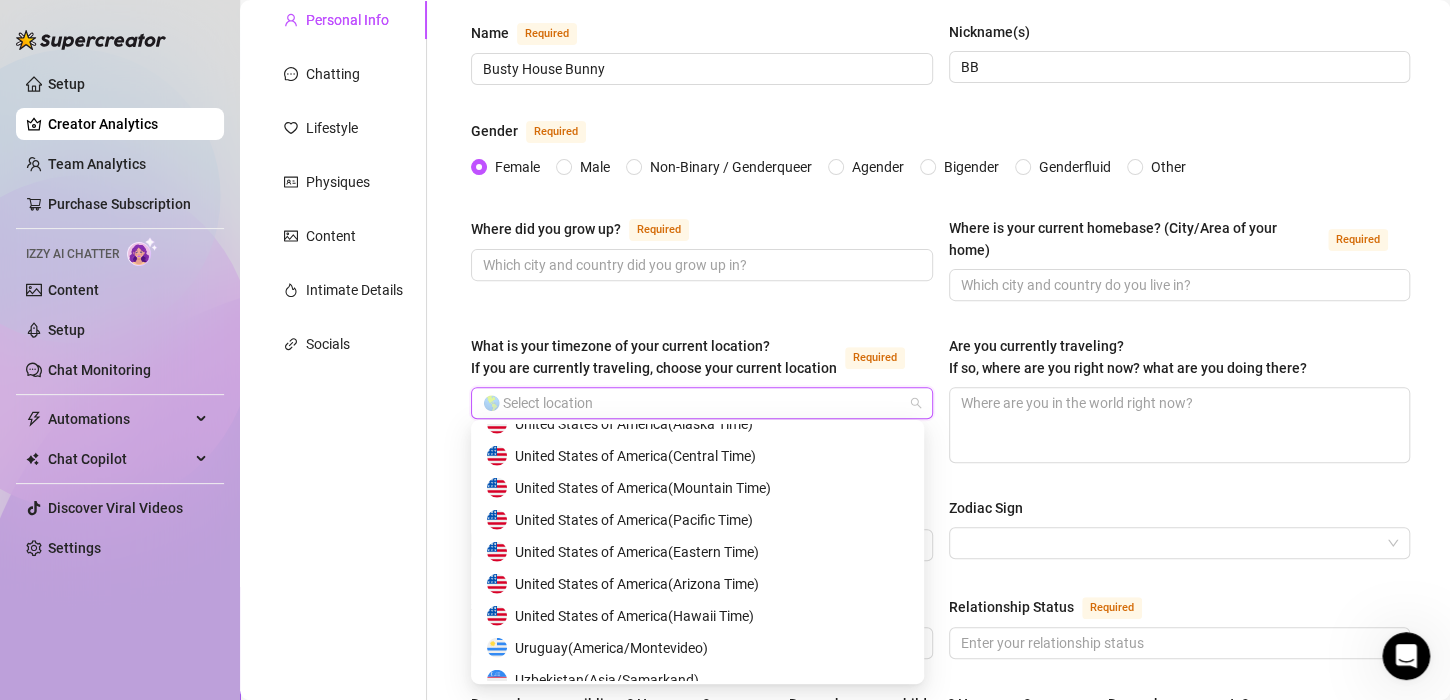 scroll, scrollTop: 9985, scrollLeft: 0, axis: vertical 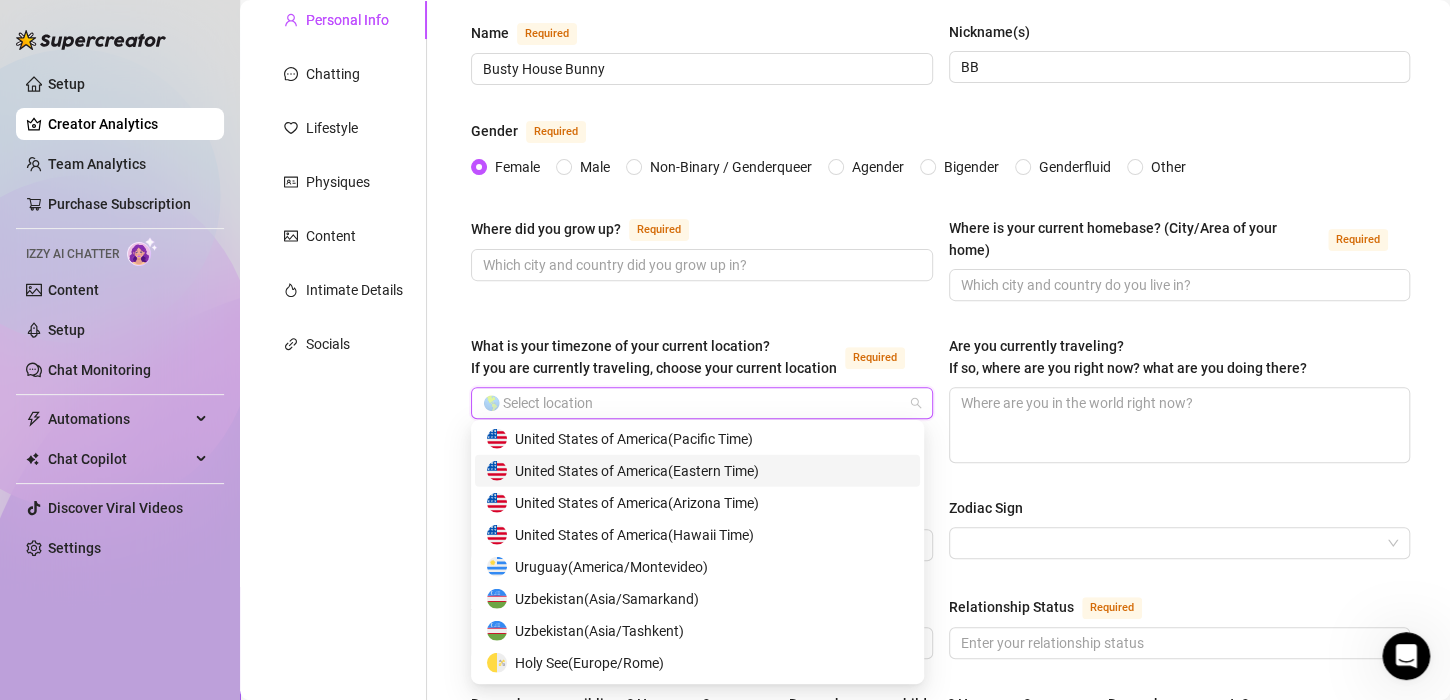 click on "United States of America  ( Eastern Time )" at bounding box center (637, 471) 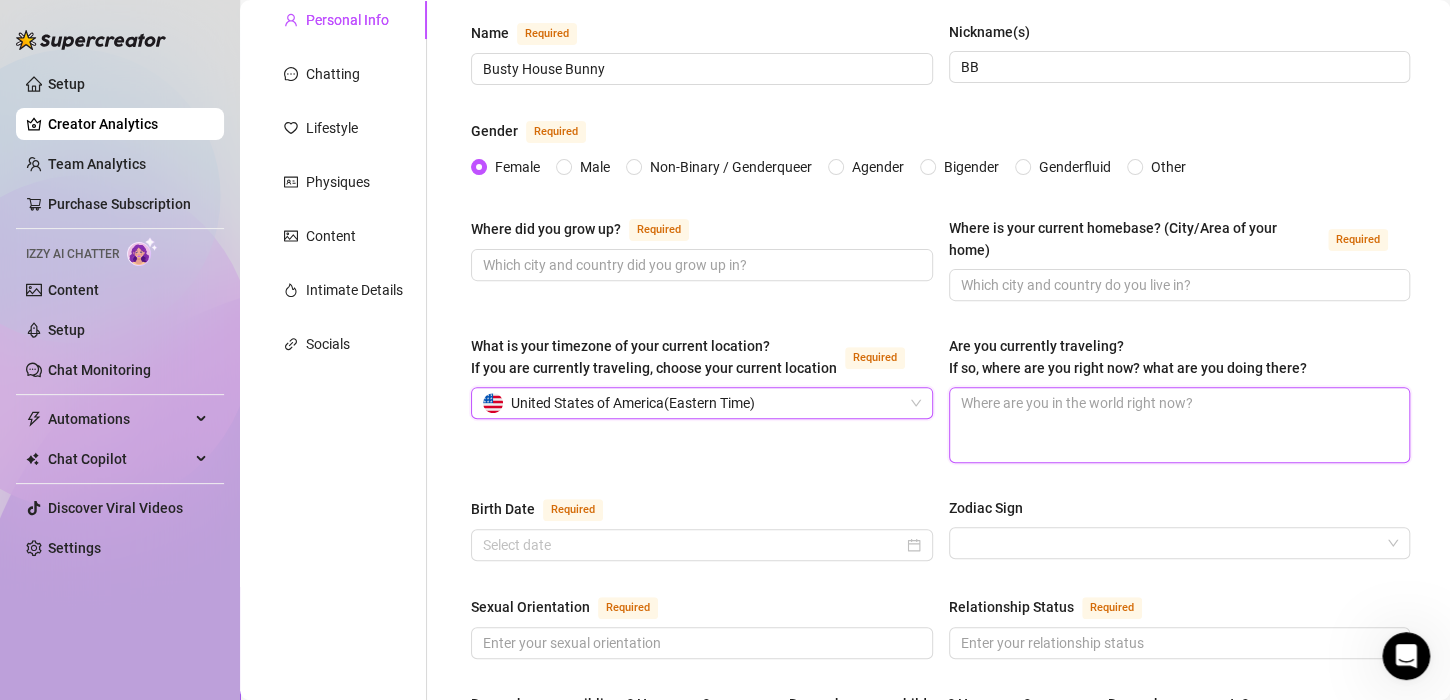 click on "Are you currently traveling? If so, where are you right now? what are you doing there?" at bounding box center [1180, 425] 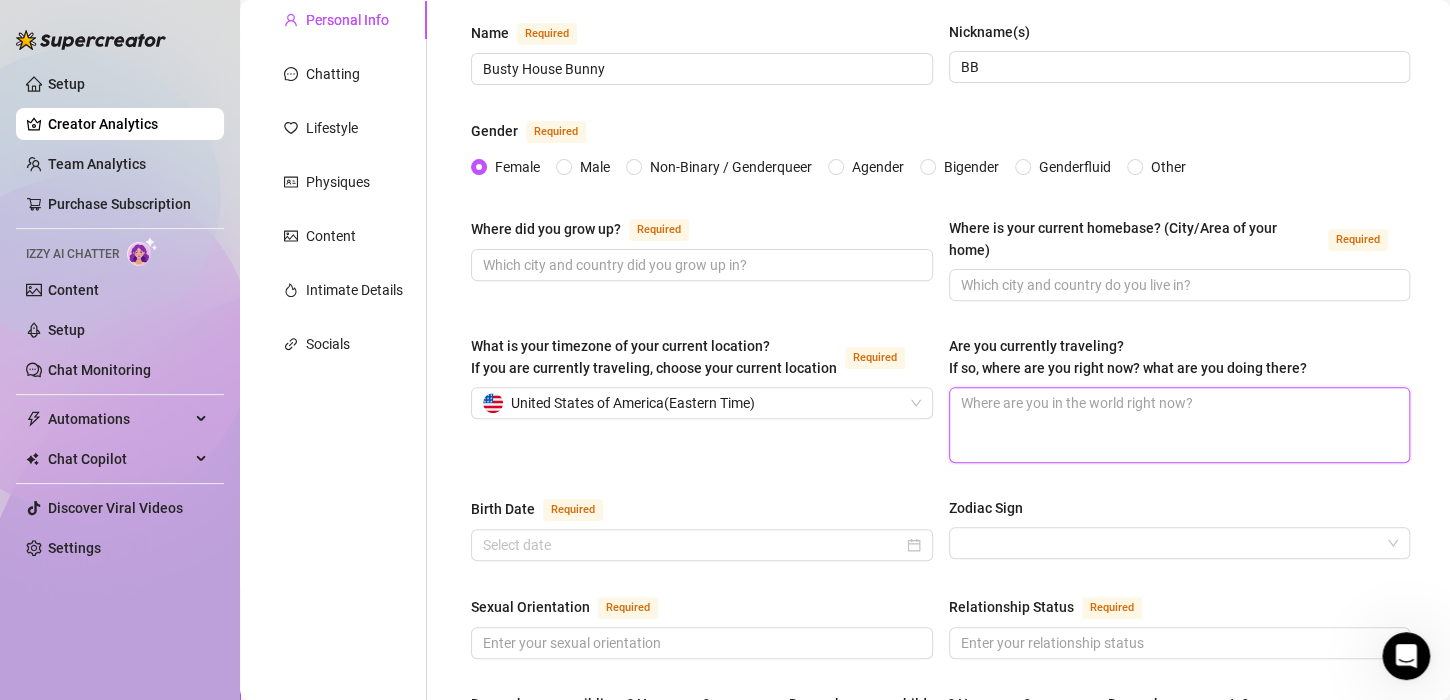 type 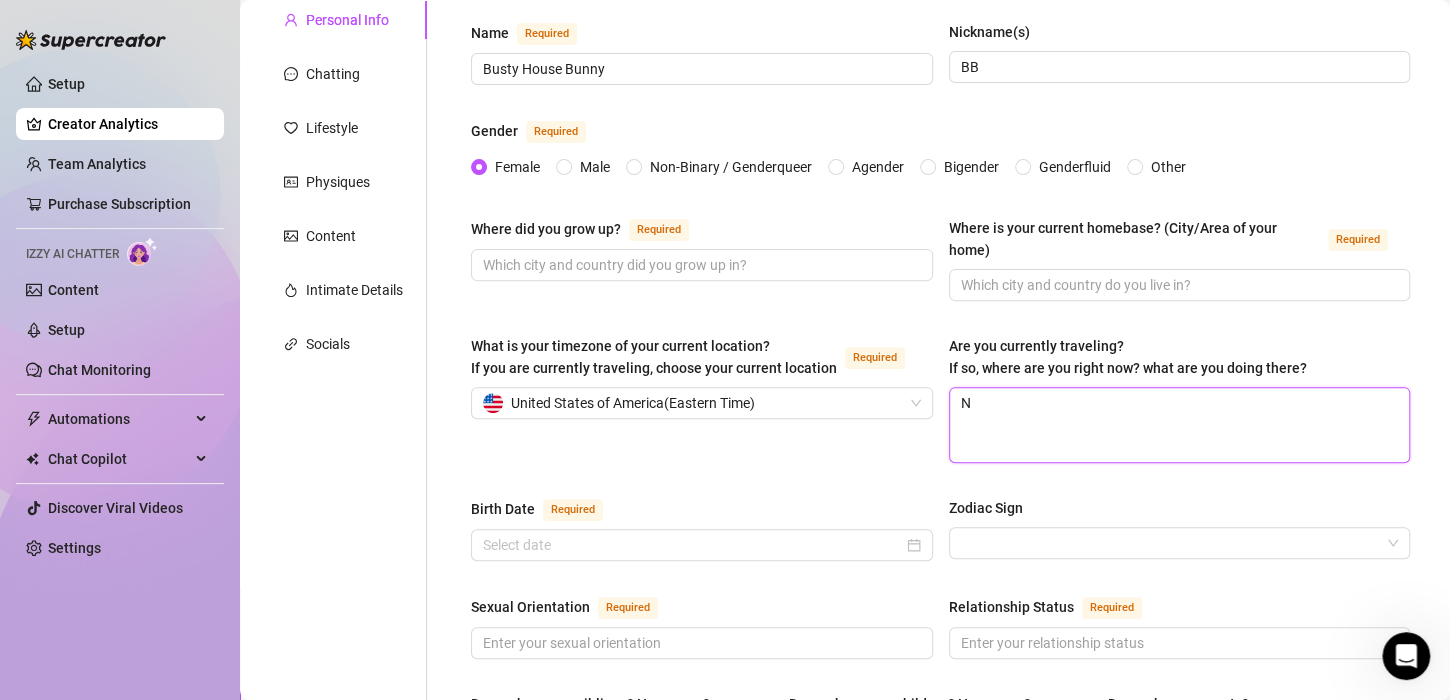 type 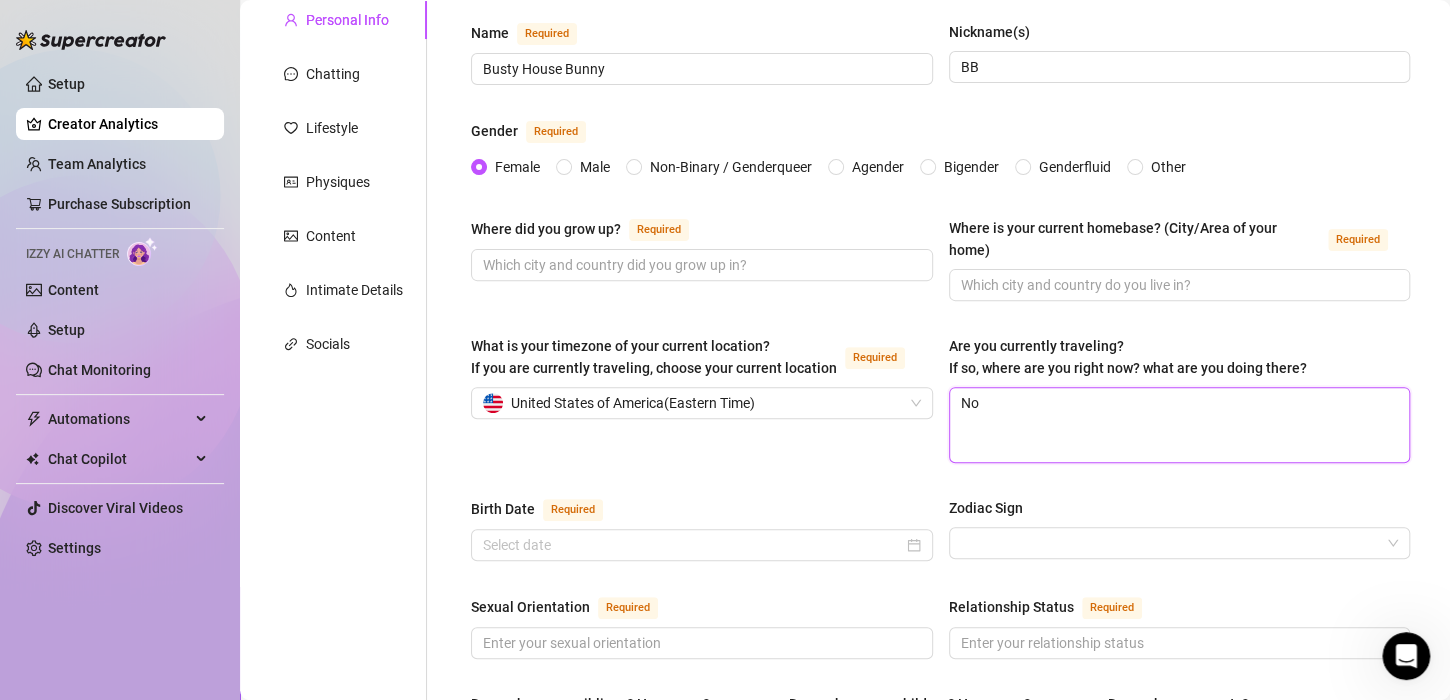 type 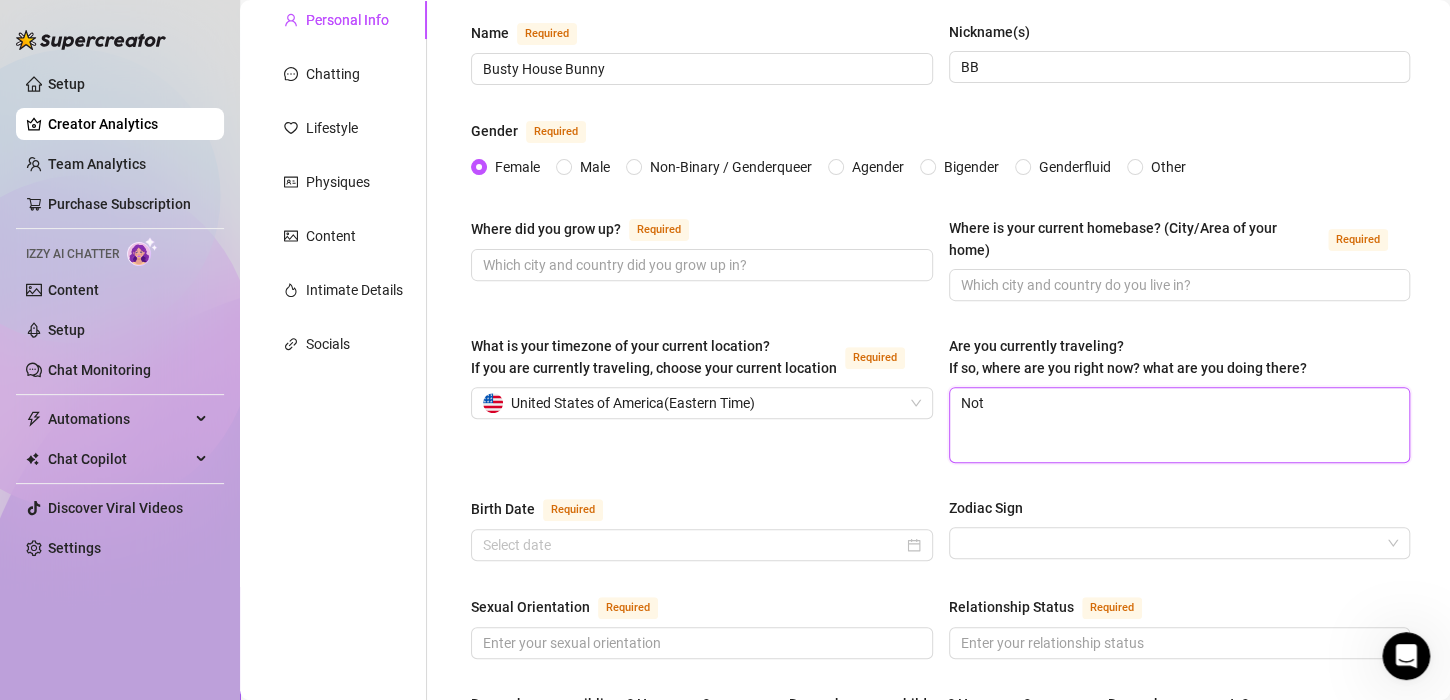 type on "Not" 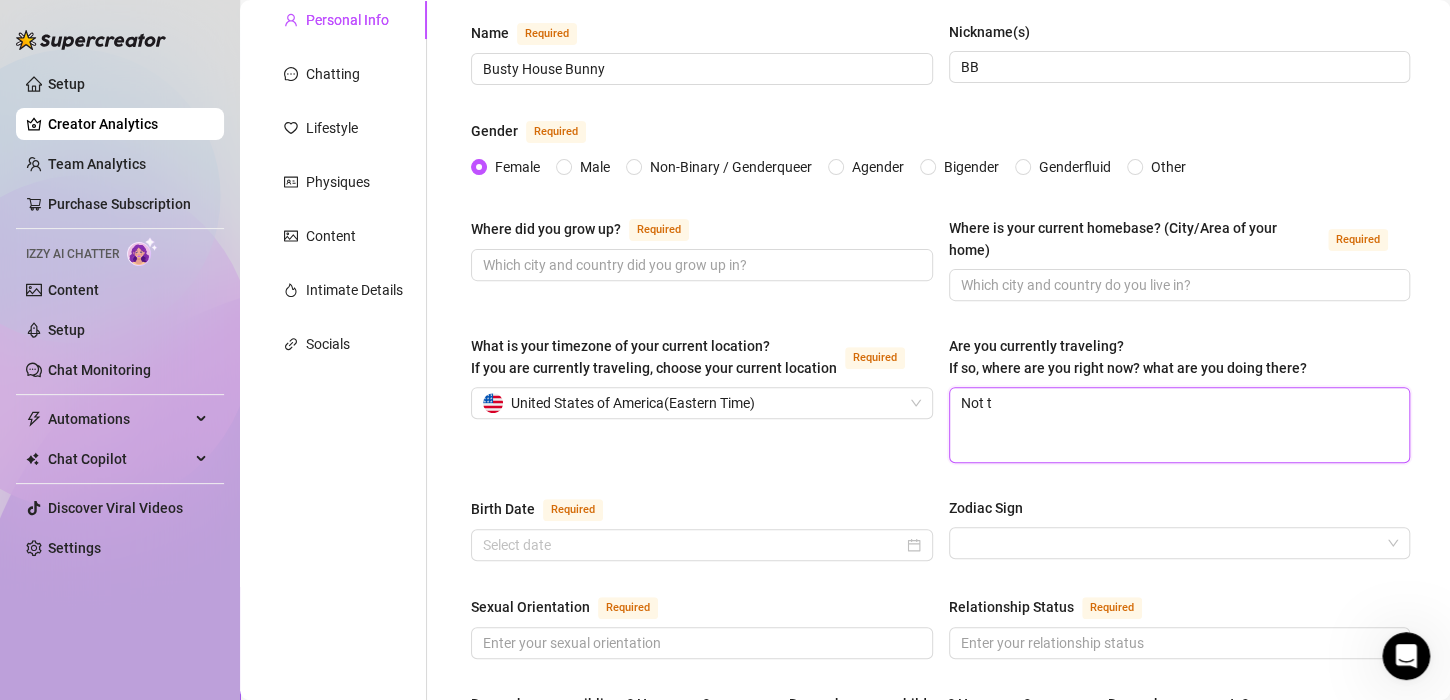 type 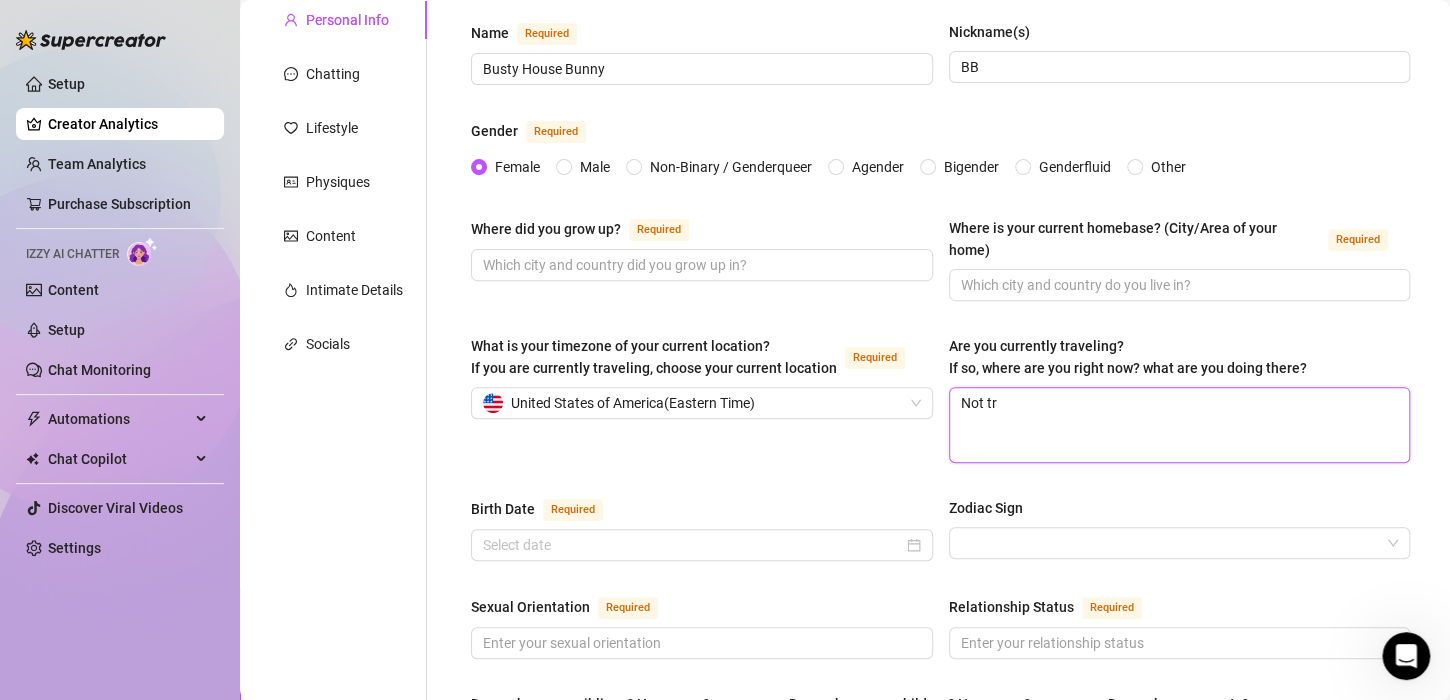 type 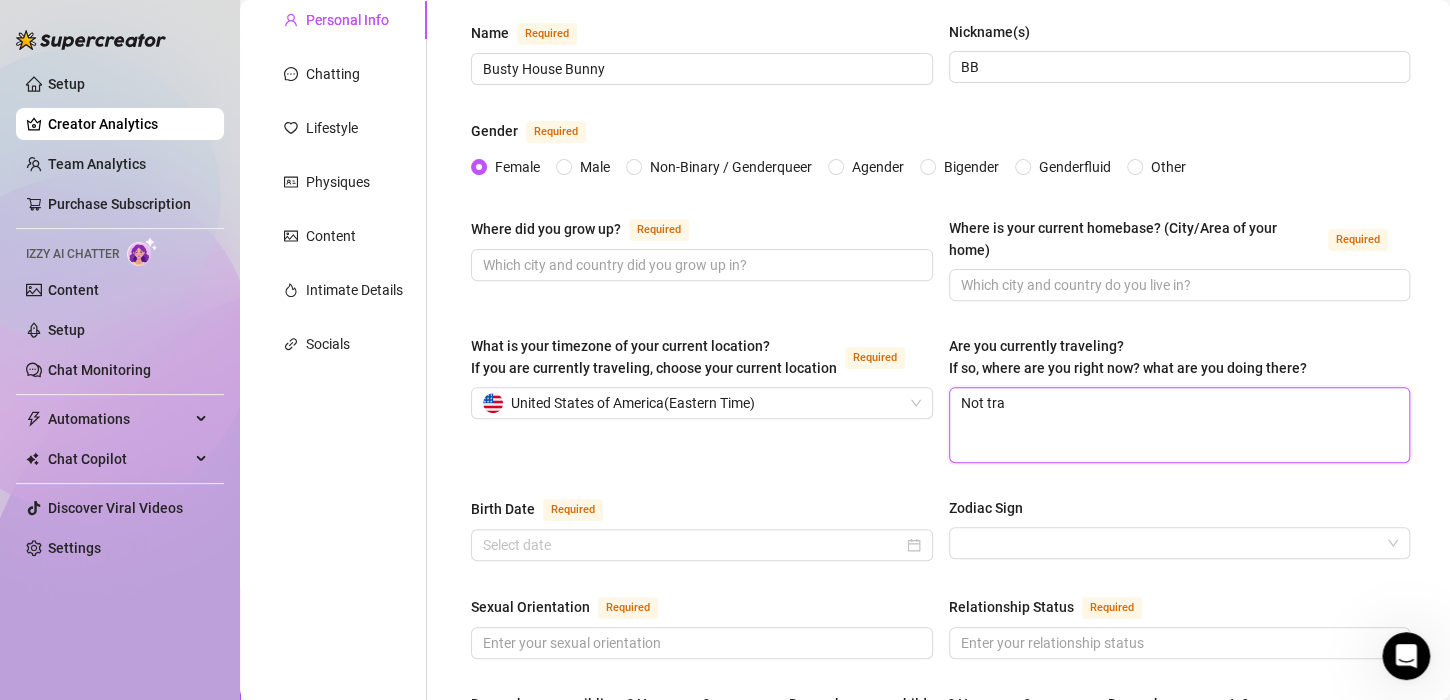 type on "Not trav" 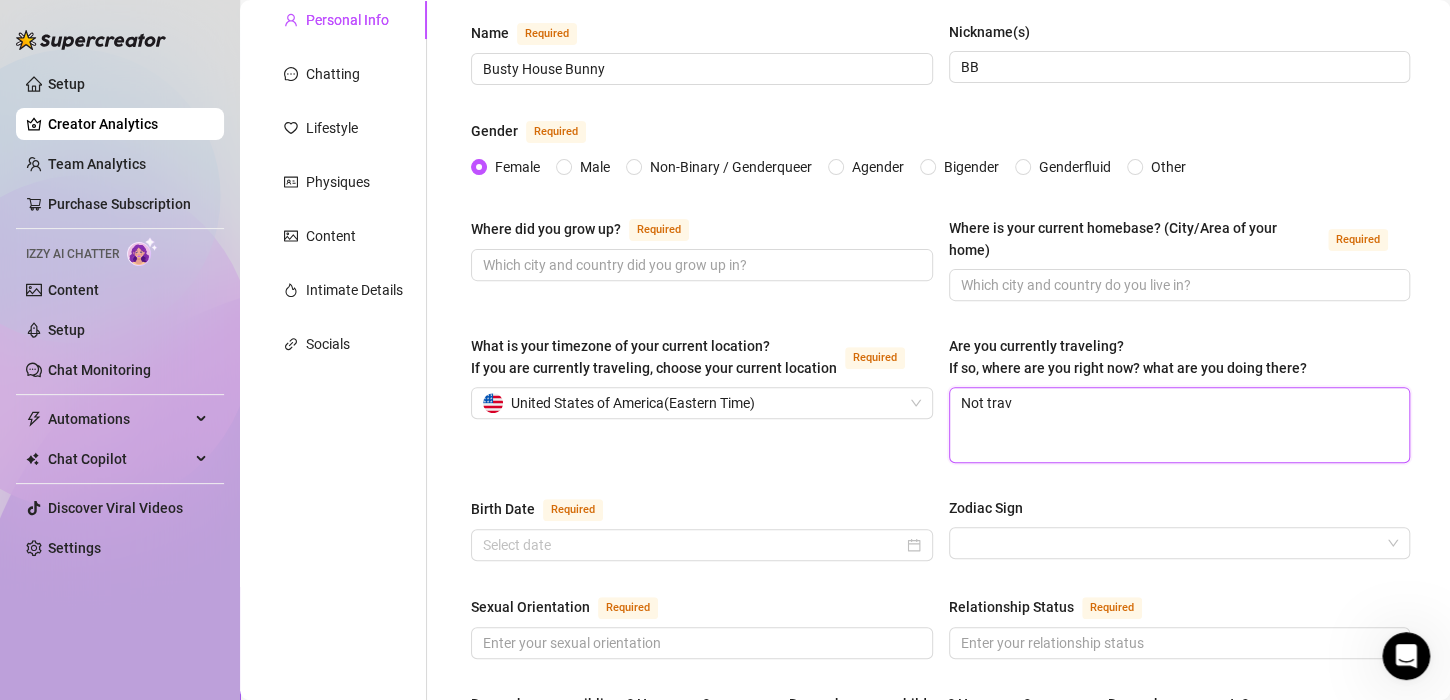 type 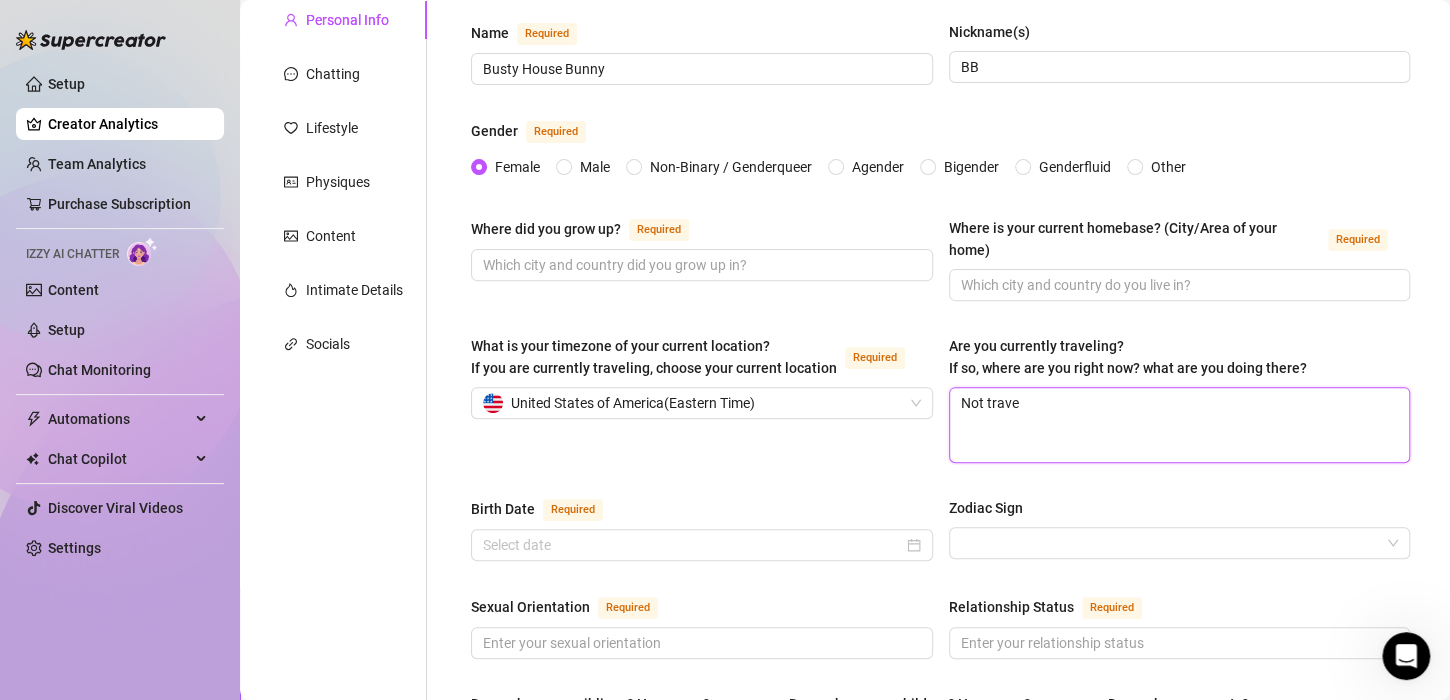 type 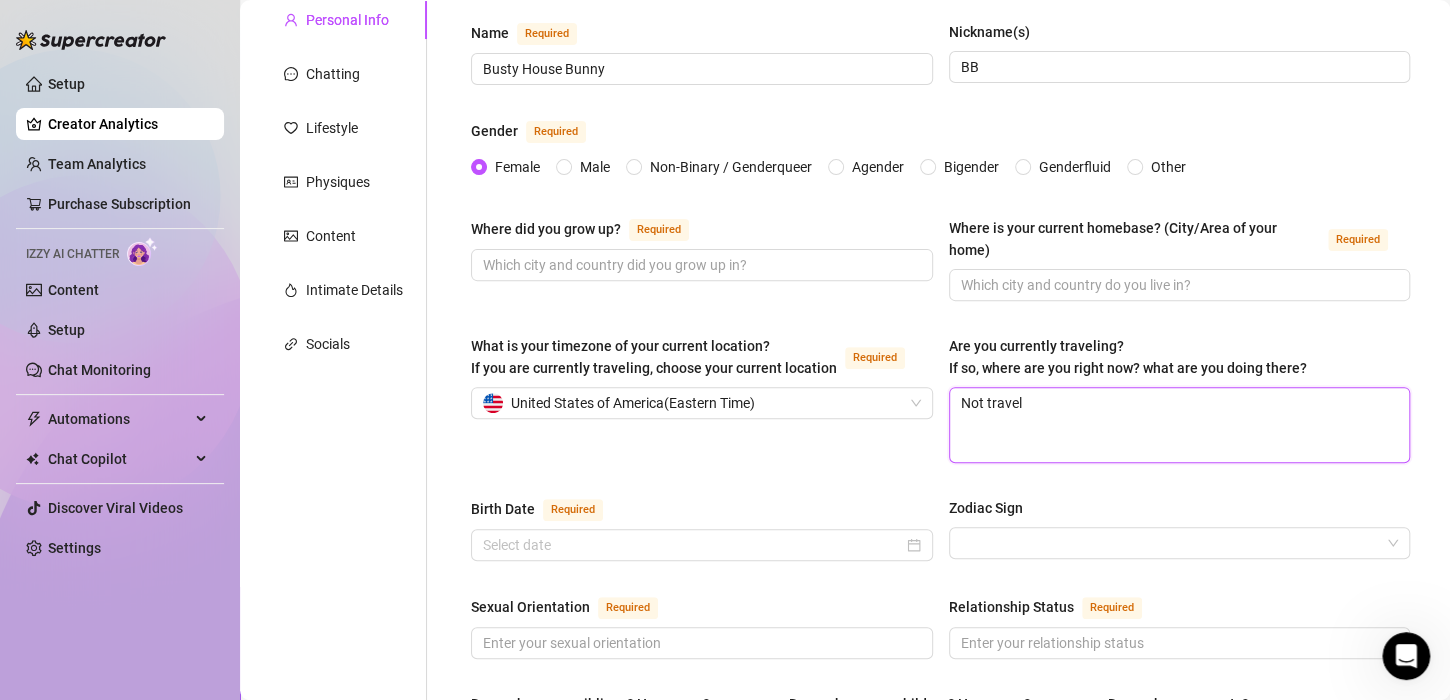 type 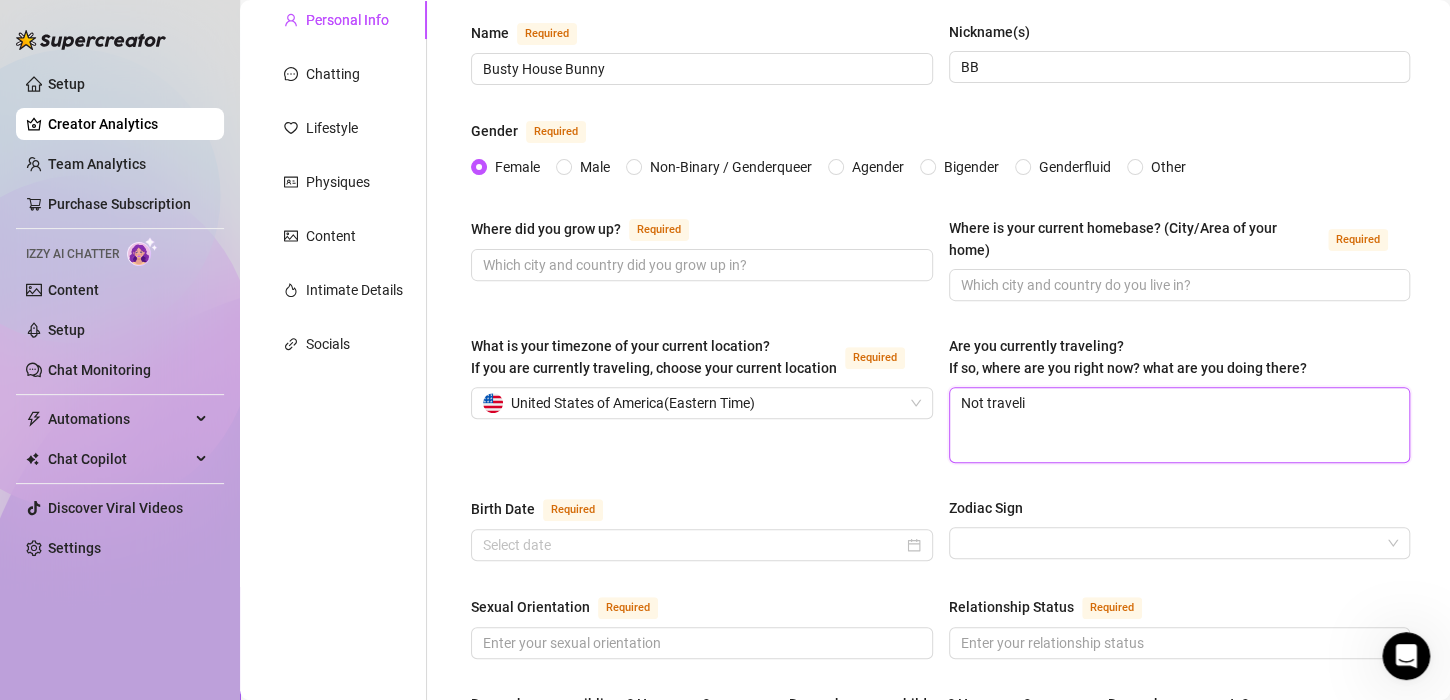 type 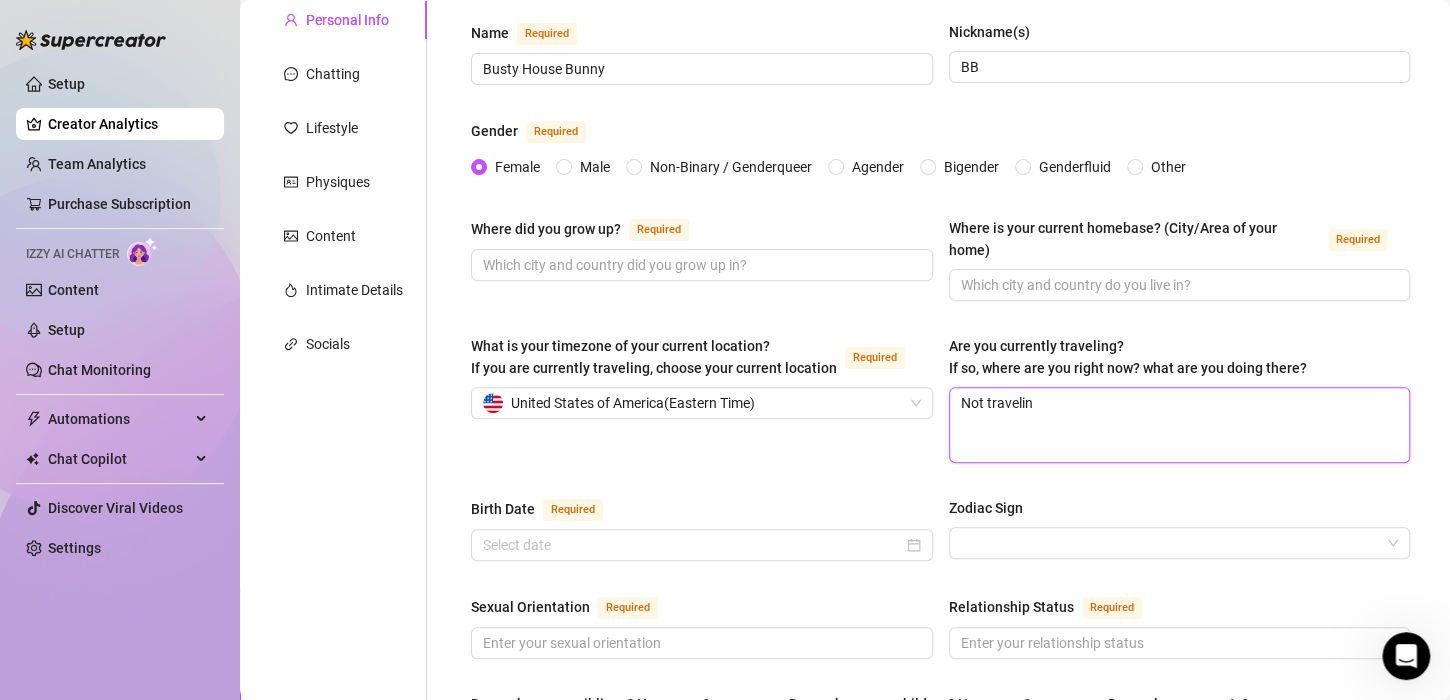 type on "Not travelin" 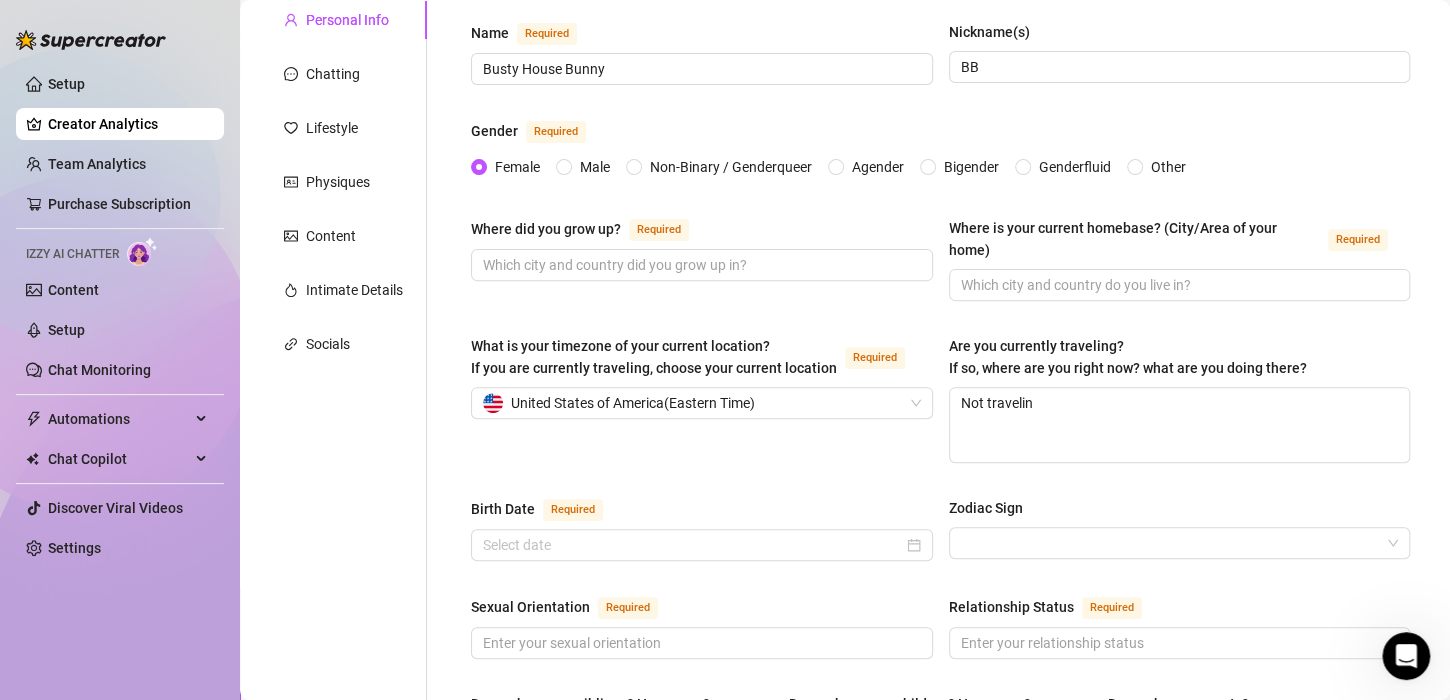 click on "Female Male Non-Binary / Genderqueer Agender Bigender Genderfluid Other" at bounding box center (940, 167) 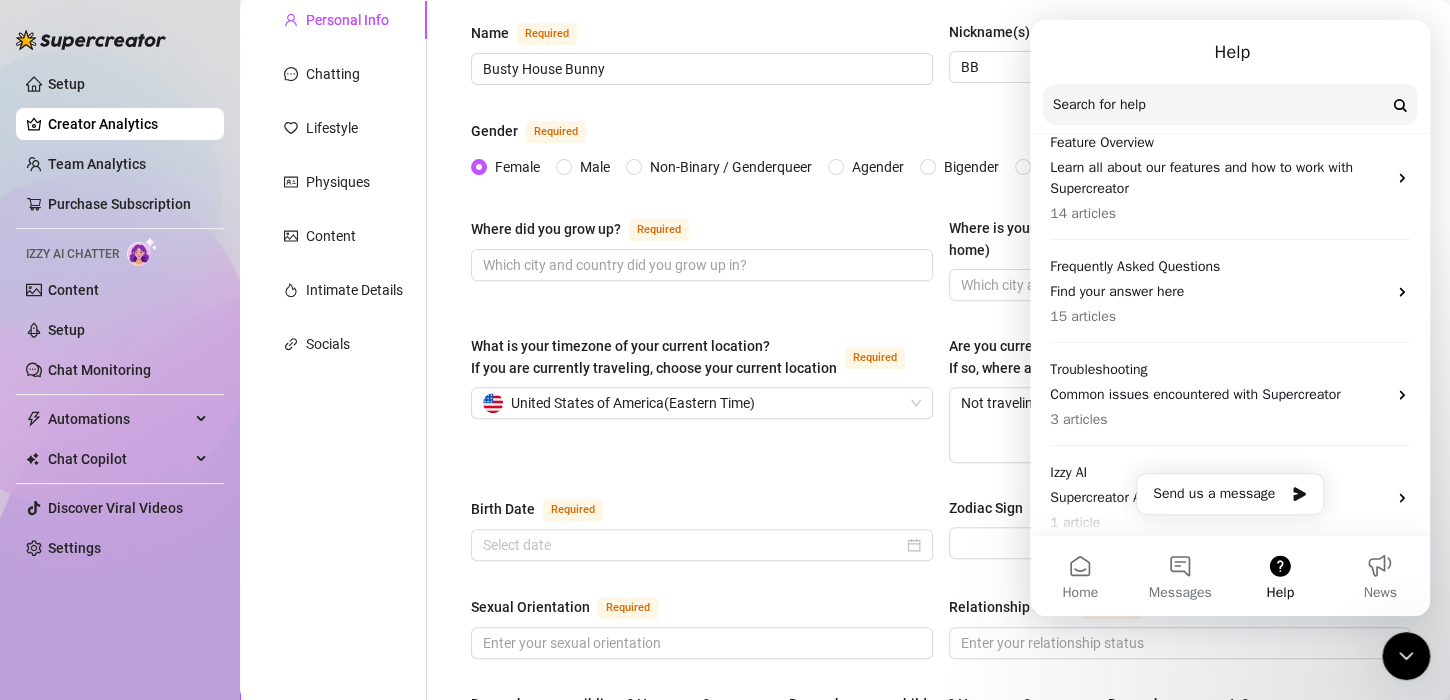 scroll, scrollTop: 192, scrollLeft: 0, axis: vertical 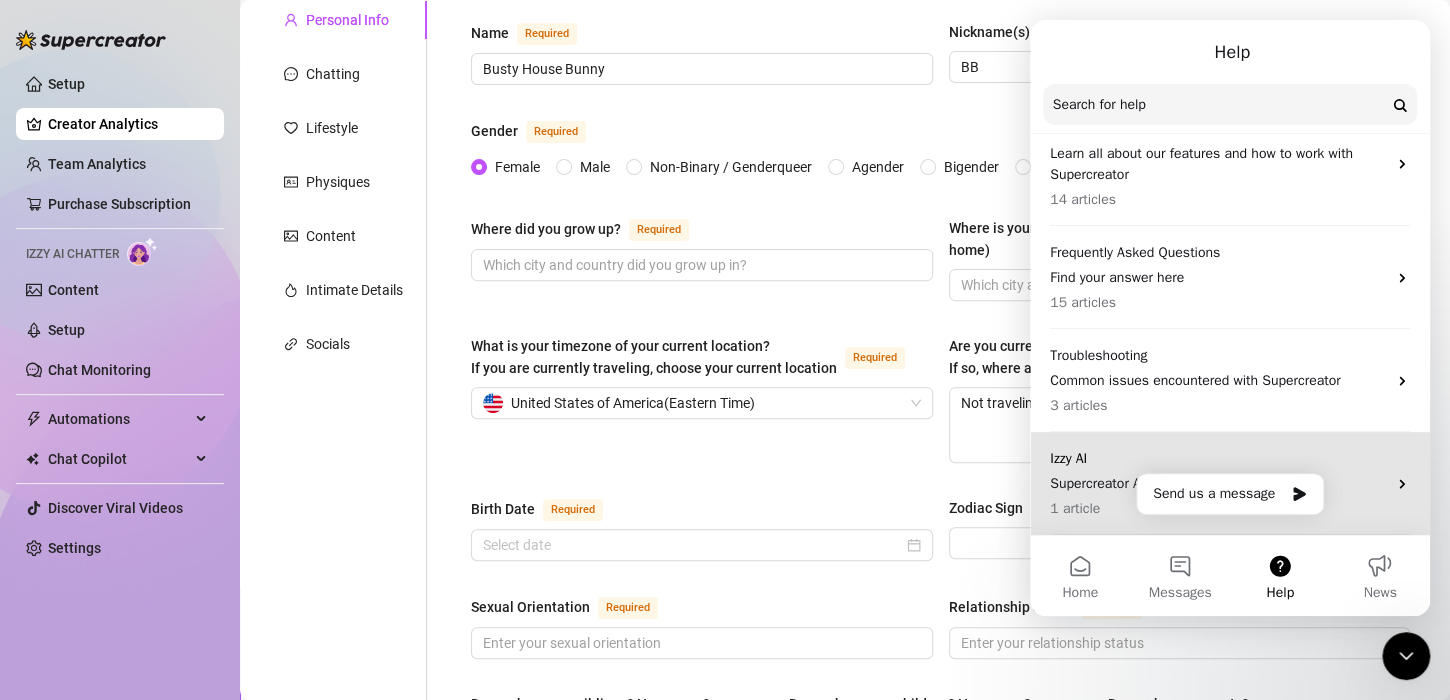 click 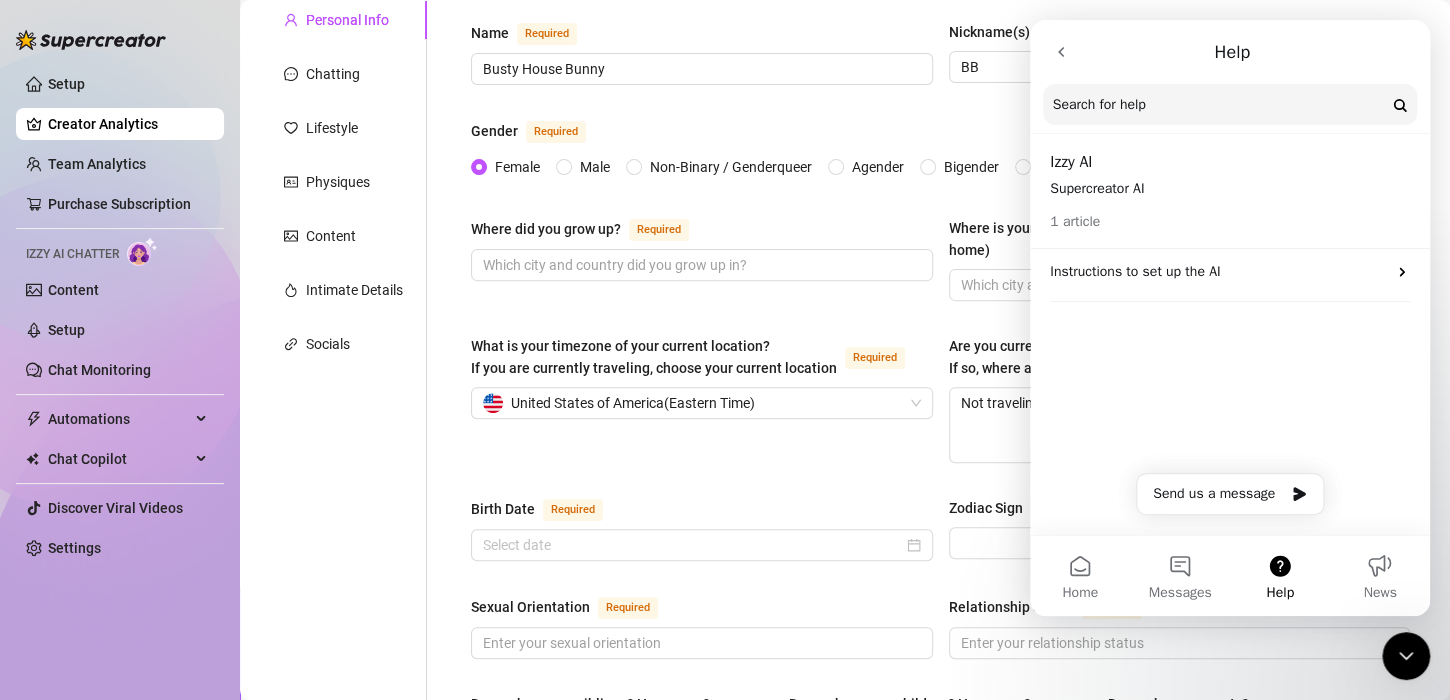 click on "Supercreator AI" at bounding box center [1230, 188] 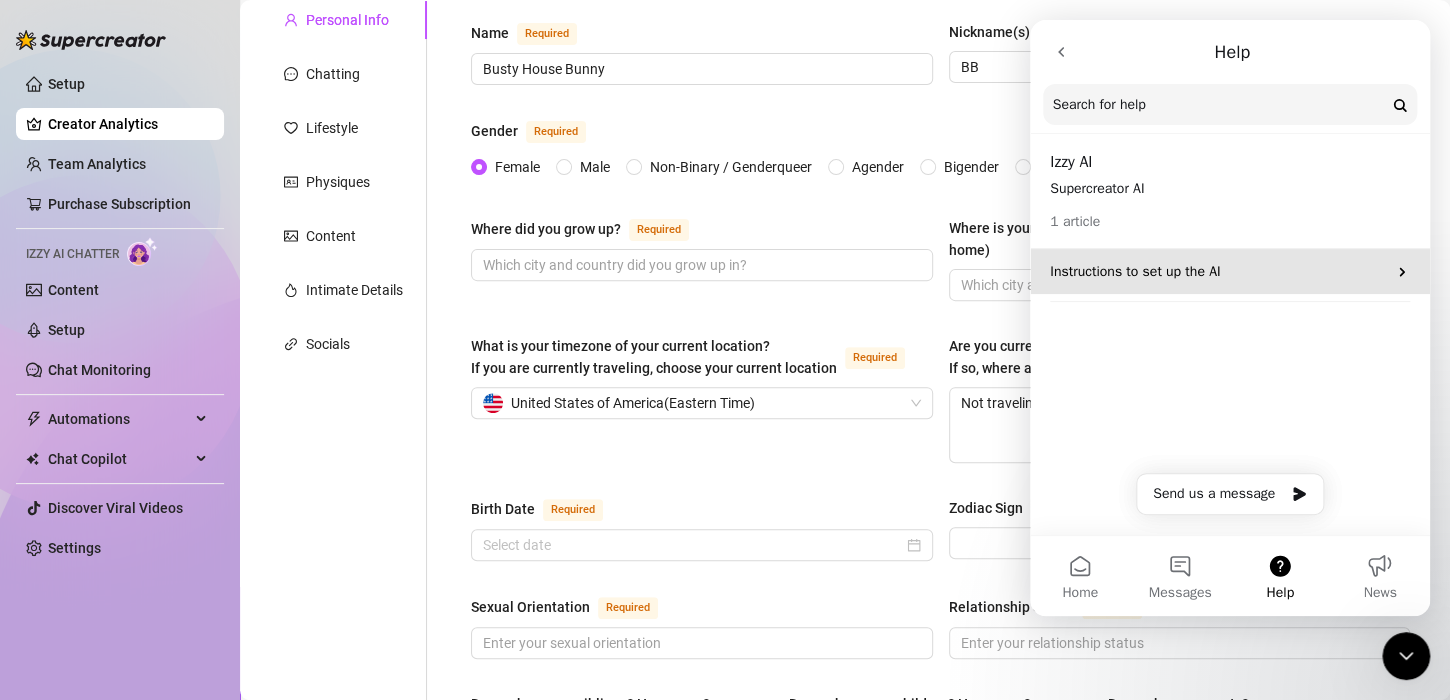click on "Instructions to set up the AI" at bounding box center (1218, 271) 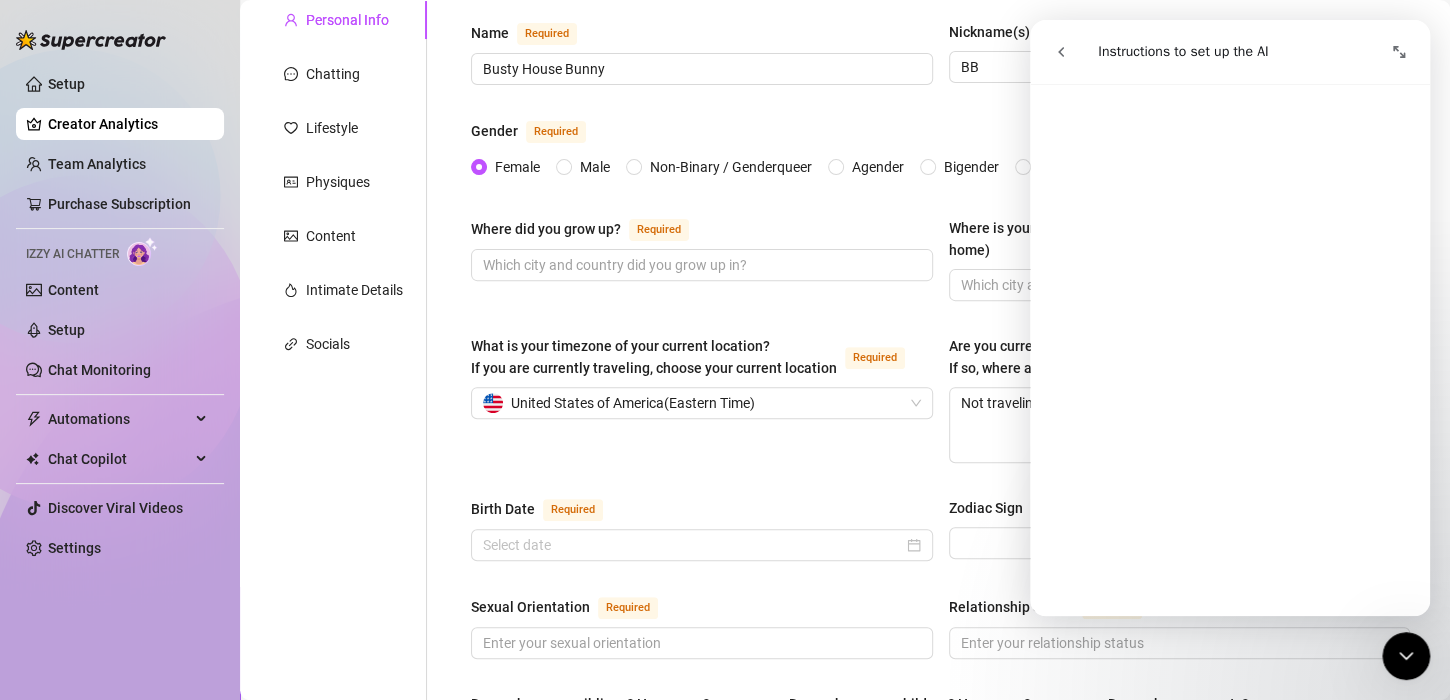 scroll, scrollTop: 376, scrollLeft: 0, axis: vertical 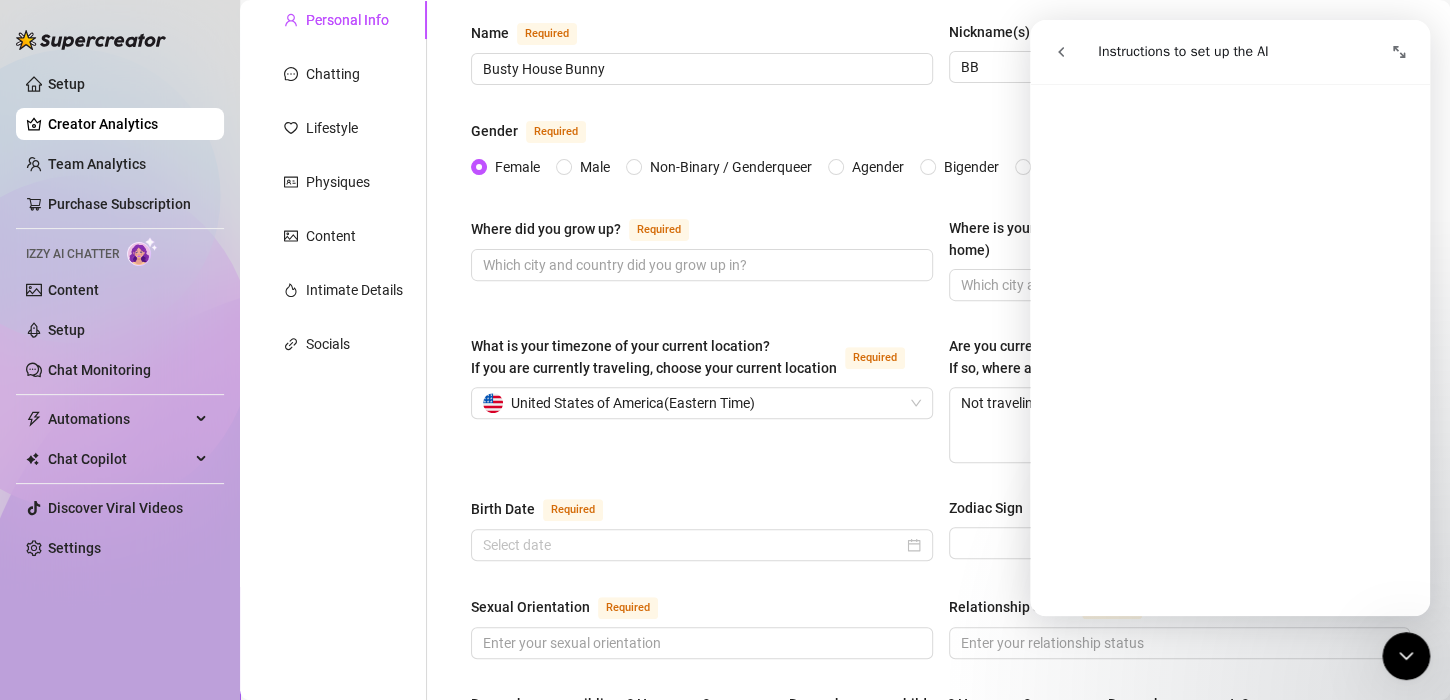 click at bounding box center (1327, 52) 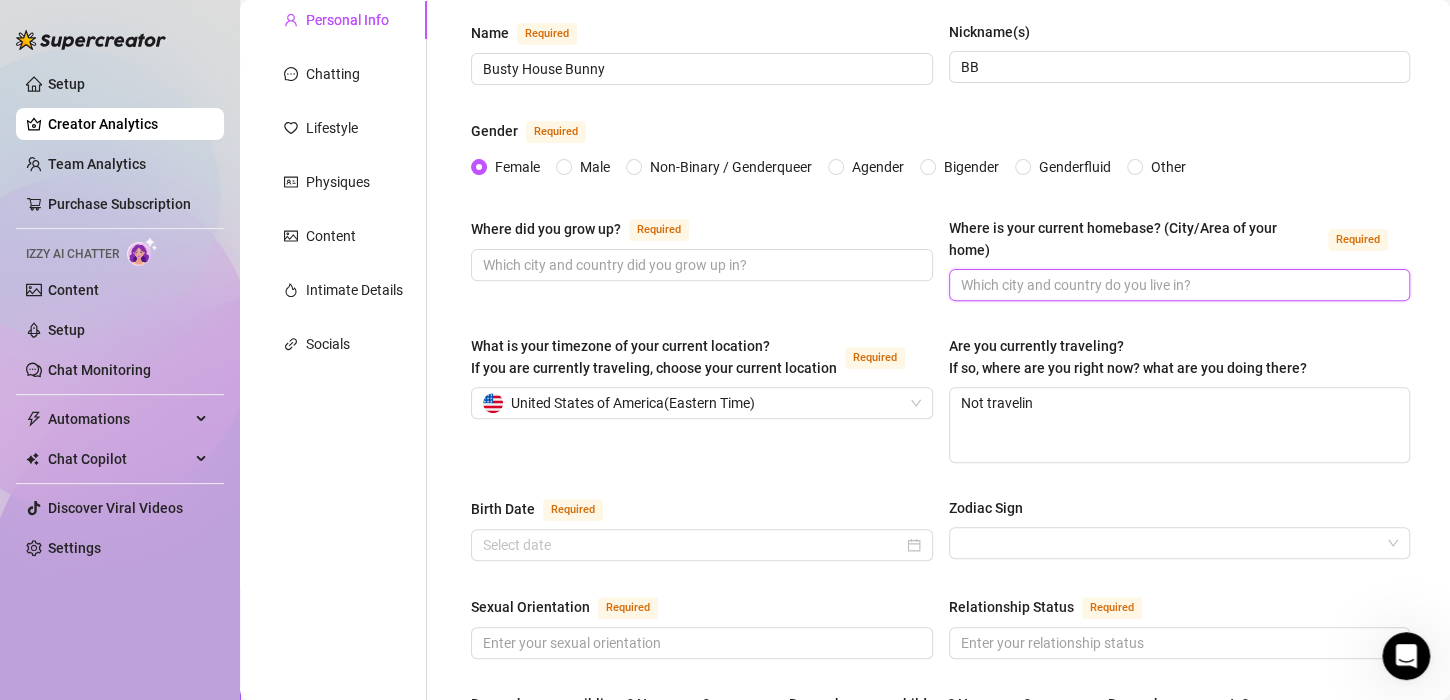 click on "Where is your current homebase? (City/Area of your home) Required" at bounding box center [1178, 285] 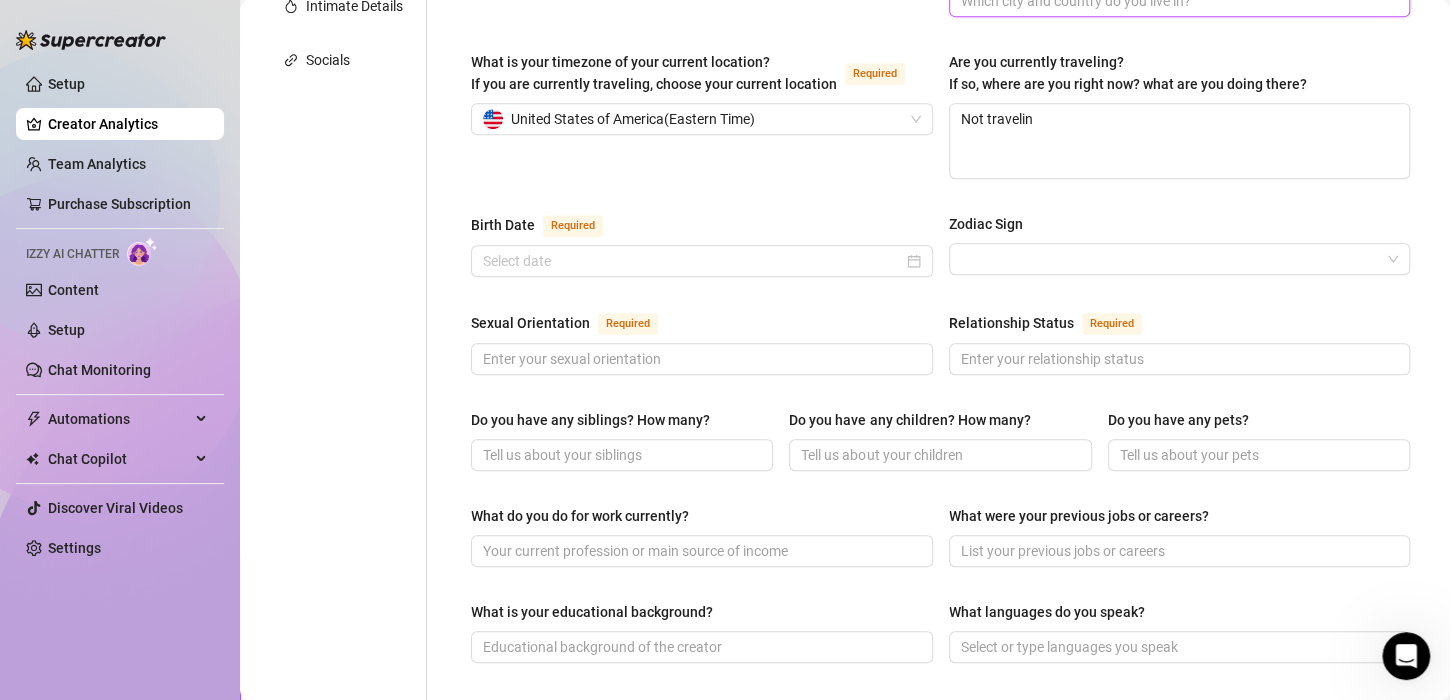 scroll, scrollTop: 468, scrollLeft: 0, axis: vertical 